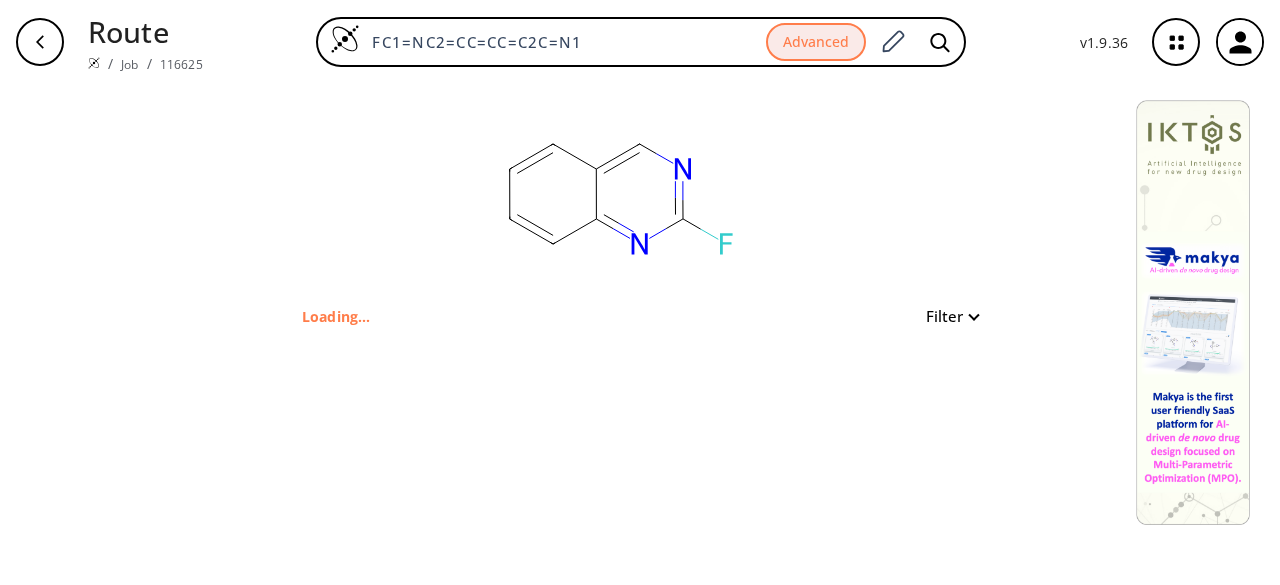 scroll, scrollTop: 0, scrollLeft: 0, axis: both 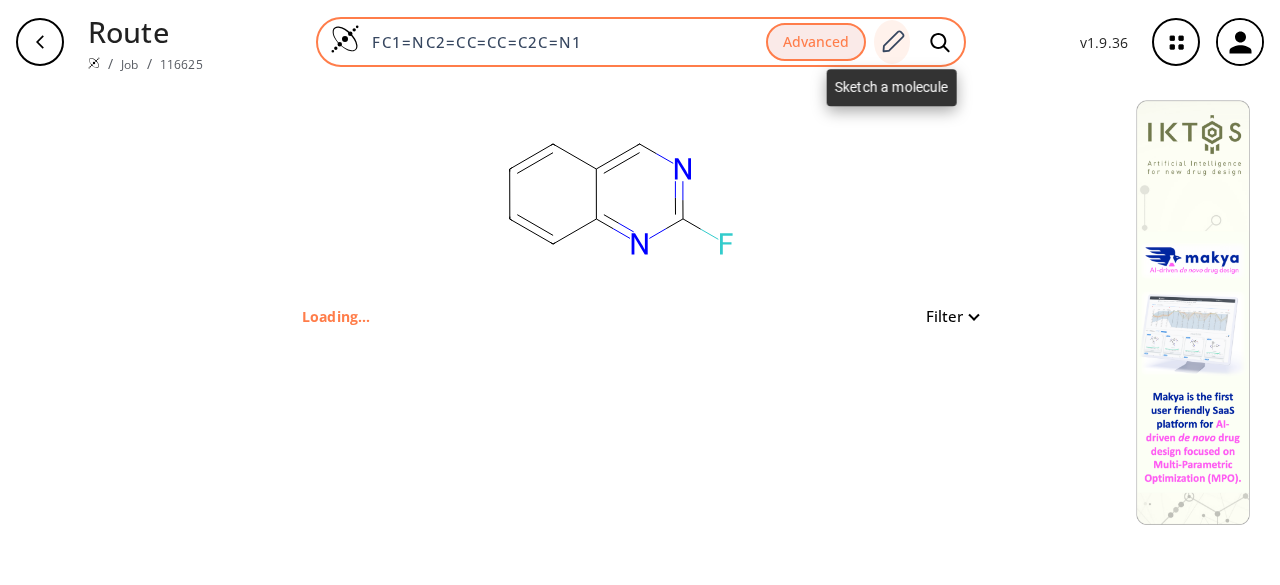 click 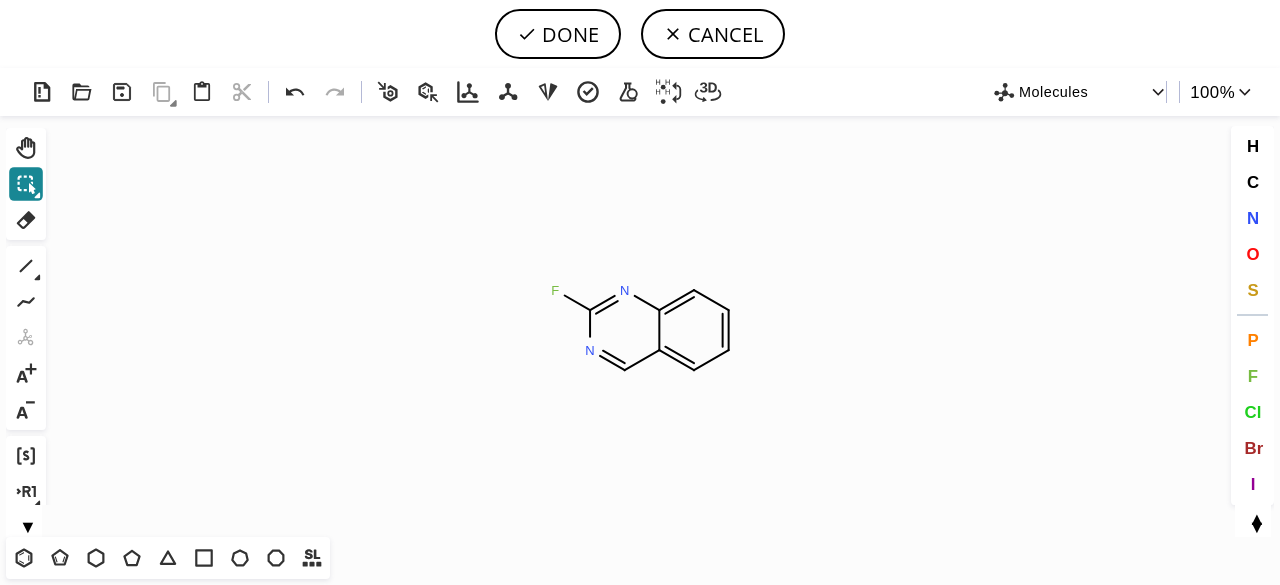 click 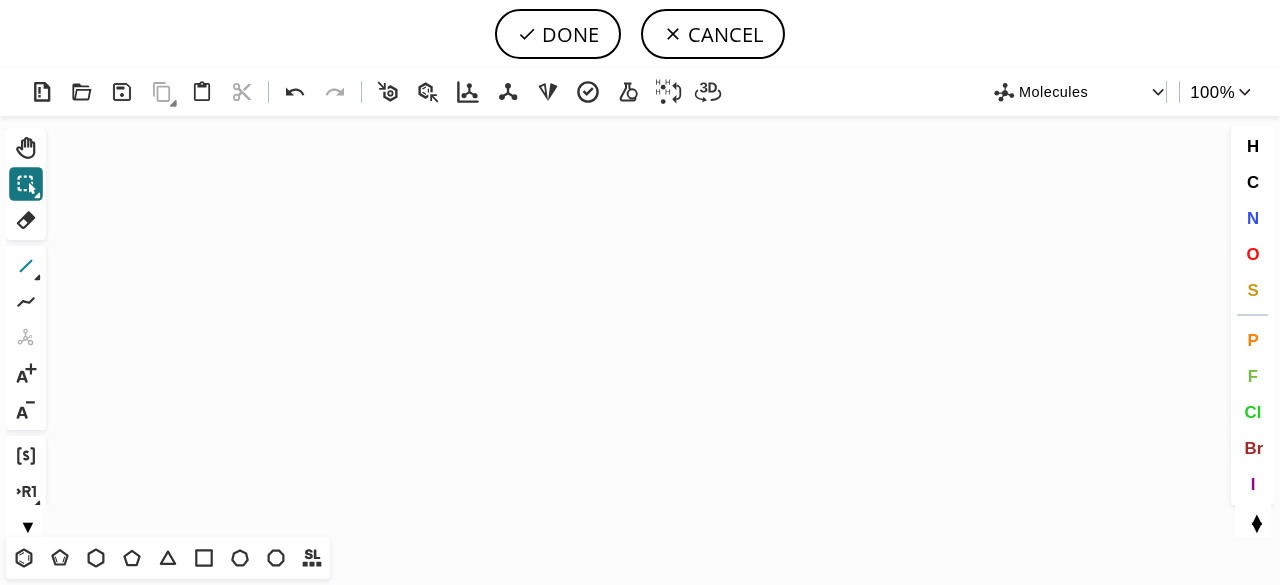 click 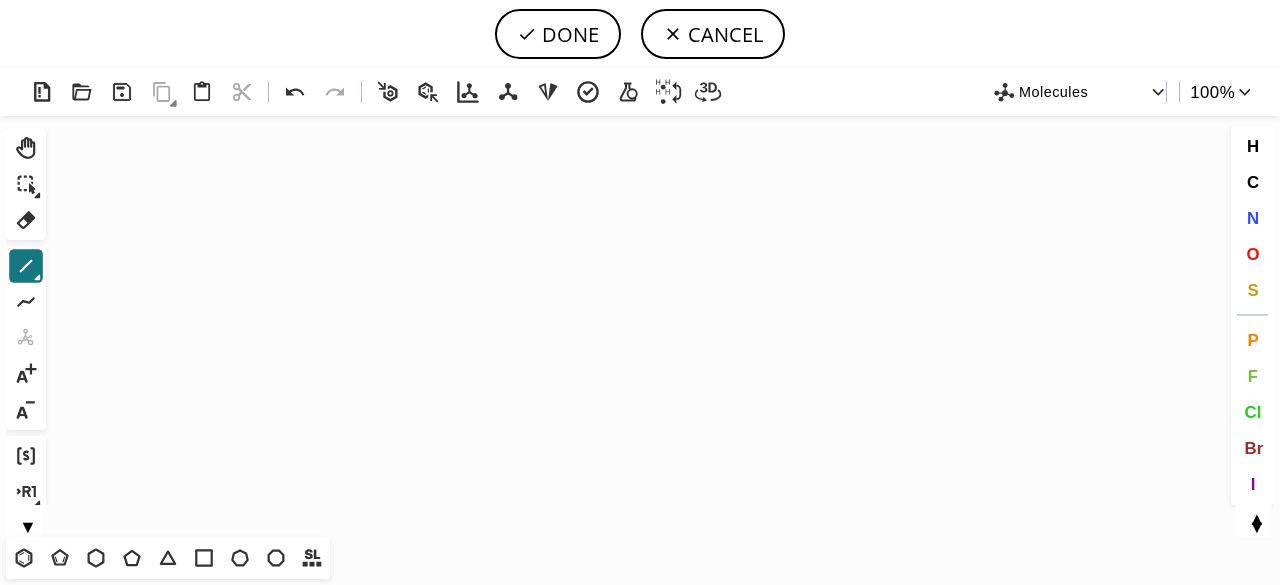 click on "Created with Raphaël 2.3.0" 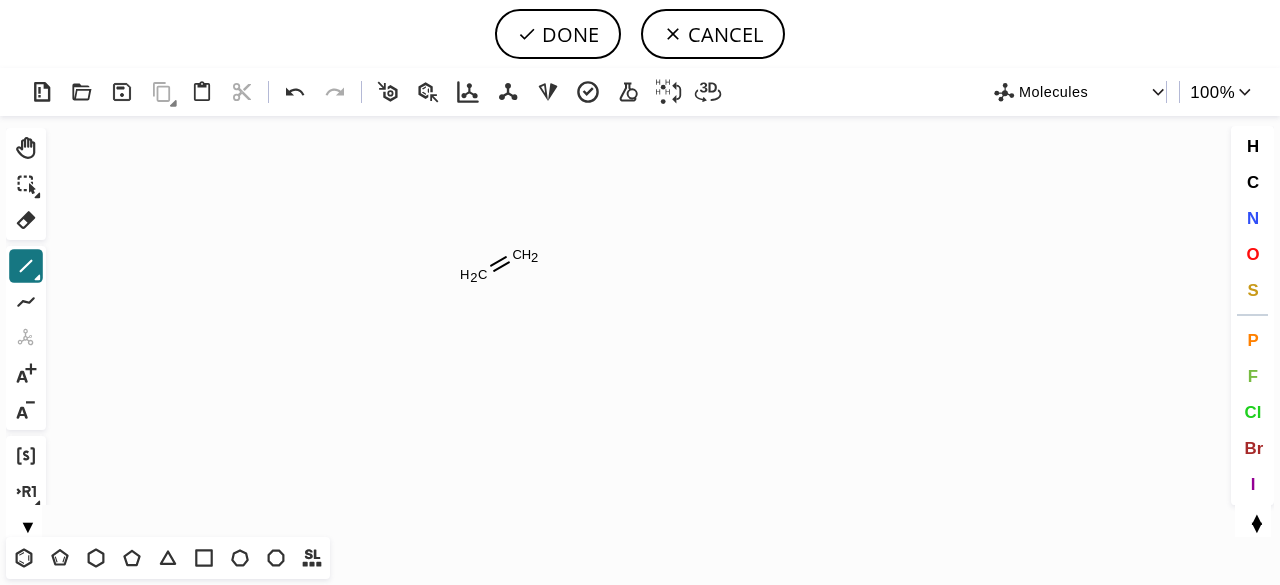 drag, startPoint x: 487, startPoint y: 272, endPoint x: 483, endPoint y: 311, distance: 39.20459 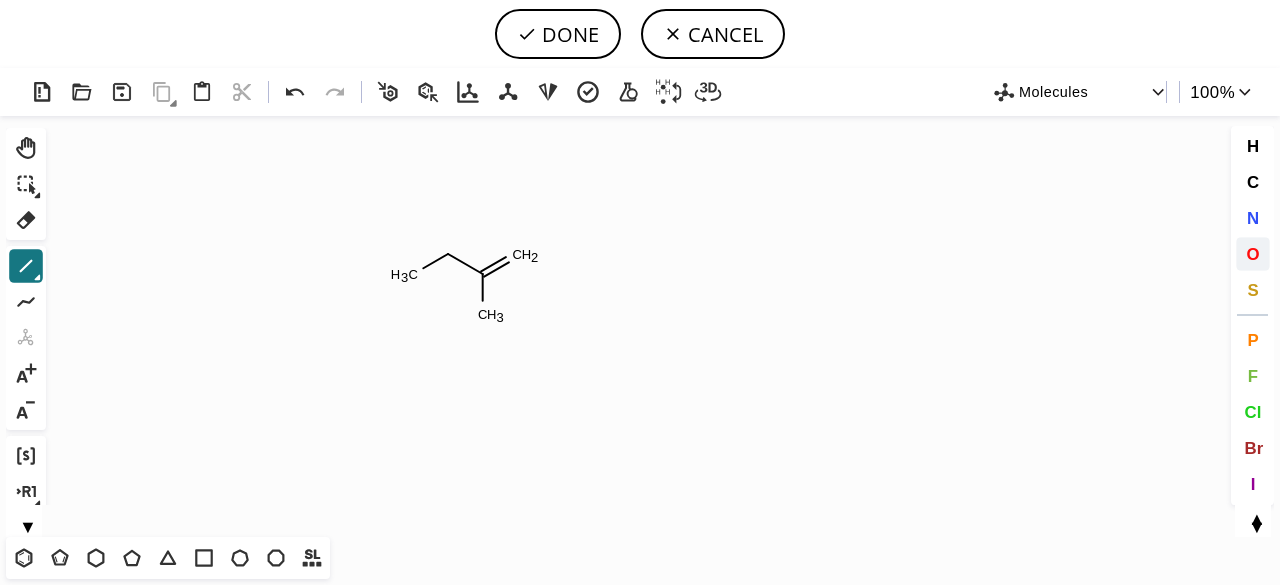 click on "O" at bounding box center [1252, 253] 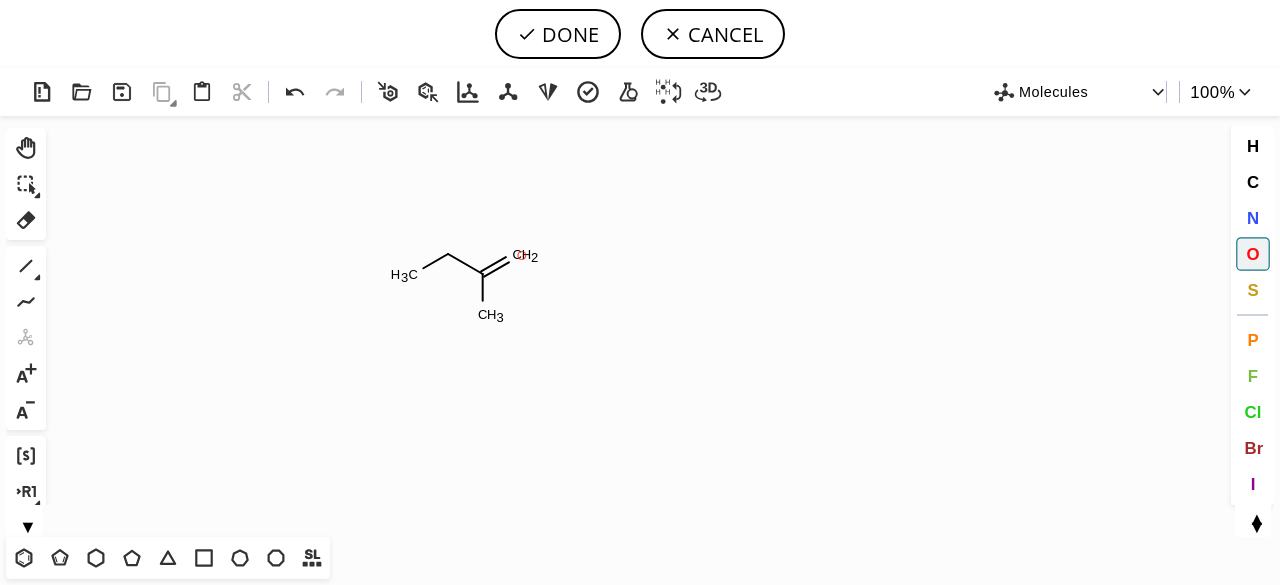 drag, startPoint x: 522, startPoint y: 255, endPoint x: 450, endPoint y: 253, distance: 72.02777 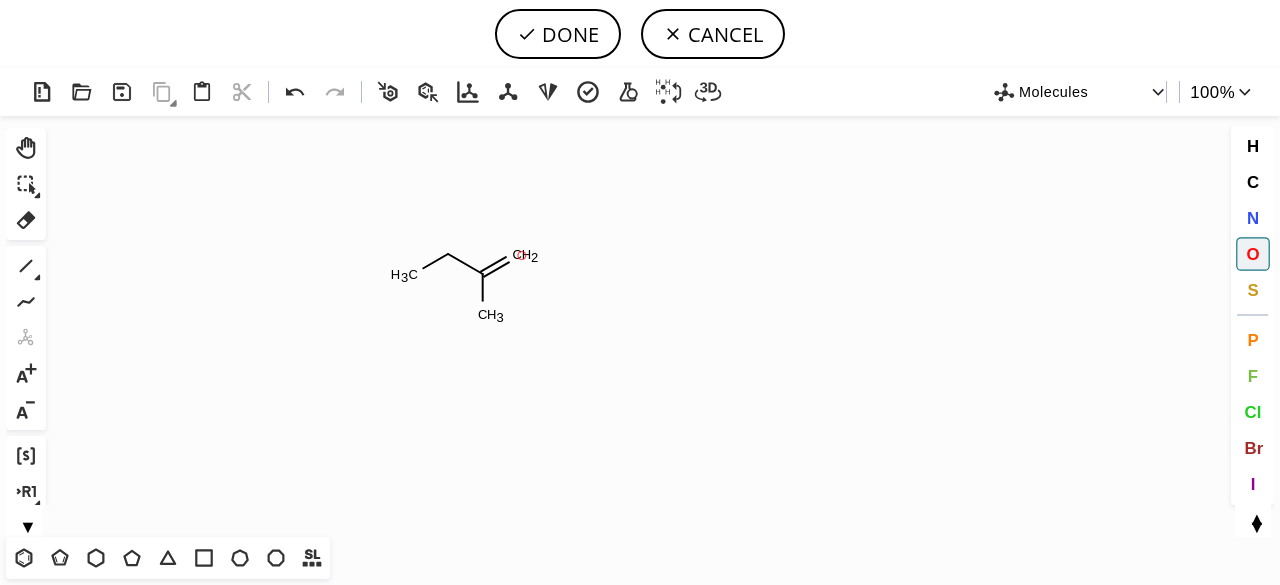 click on "O" 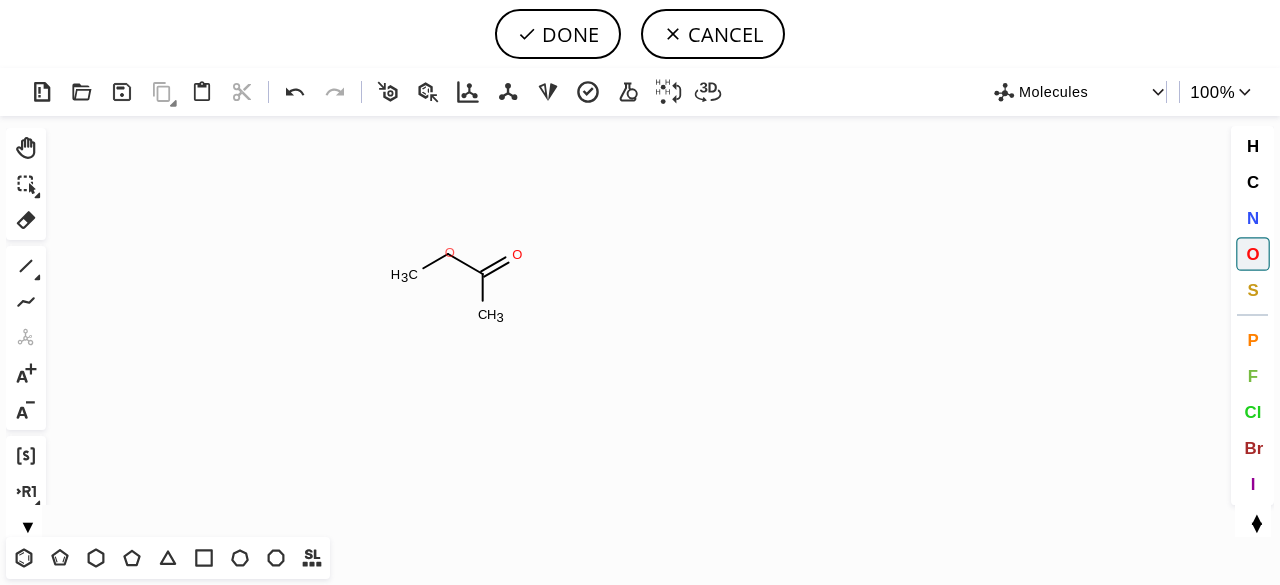 click on "O" 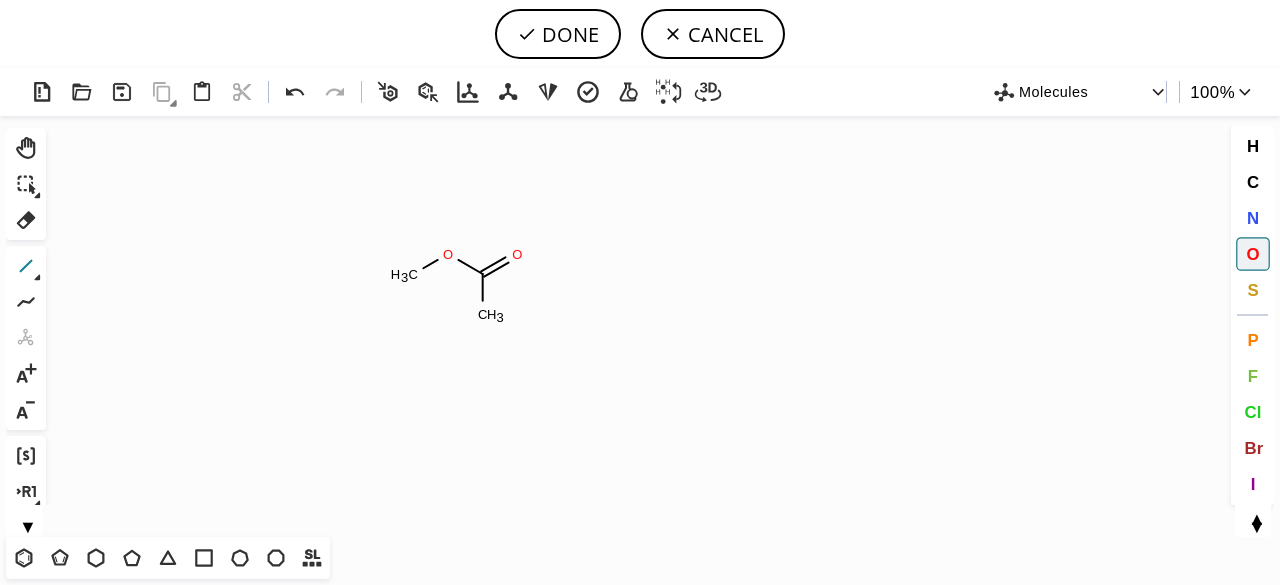 click 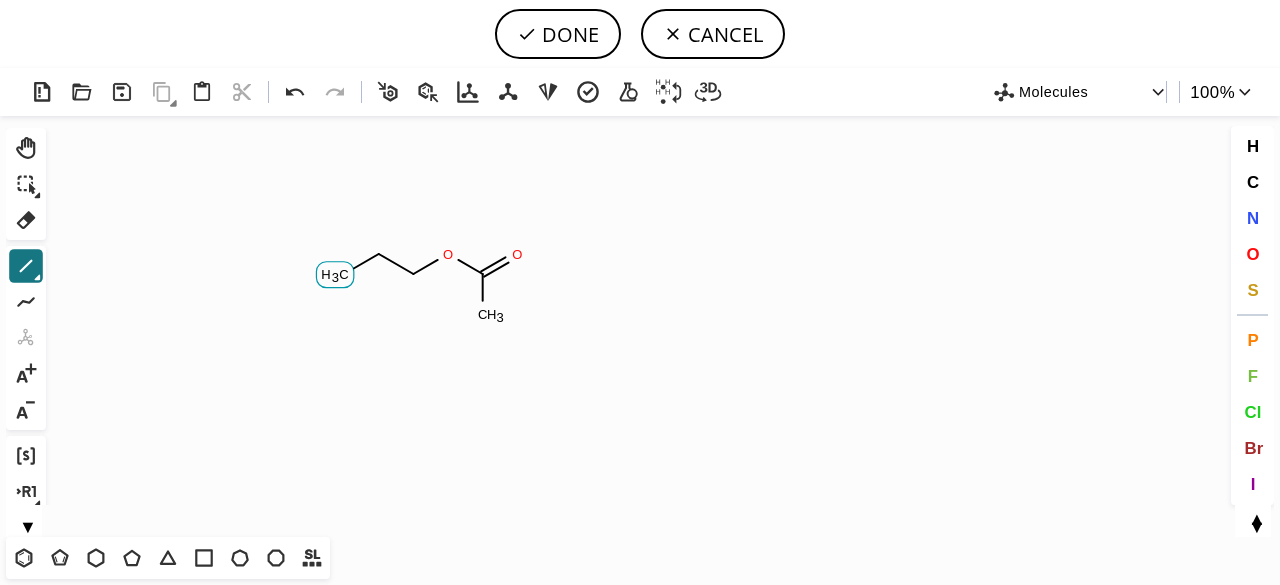 click on "Created with Raphaël 2.3.0 C H 3 O O C H 3 O" 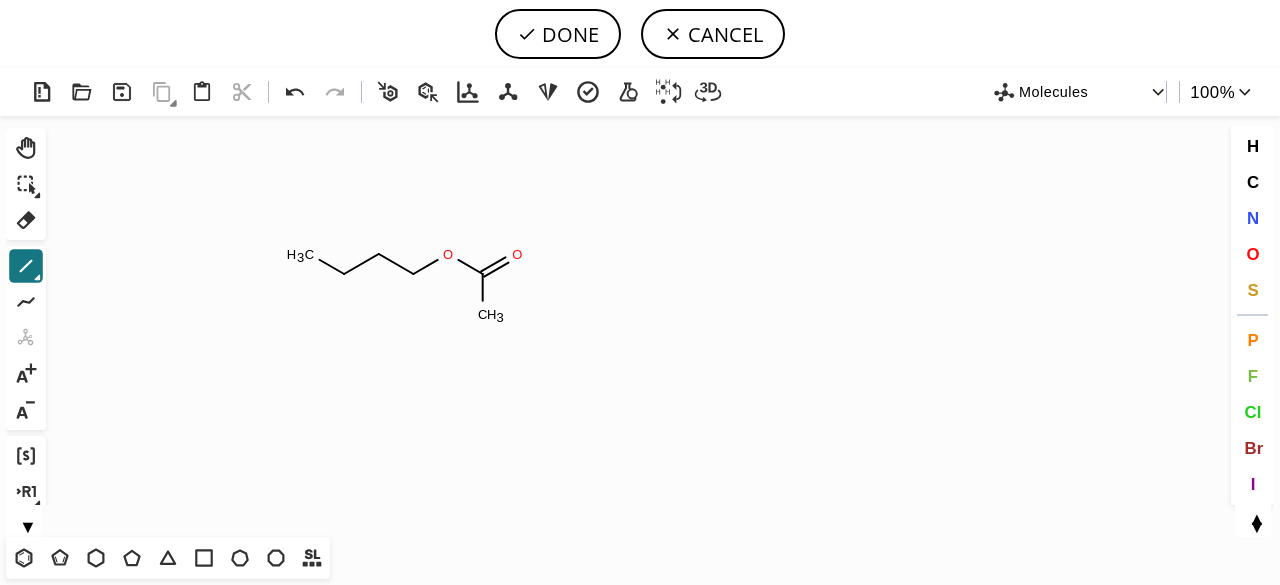 drag, startPoint x: 347, startPoint y: 276, endPoint x: 316, endPoint y: 329, distance: 61.400326 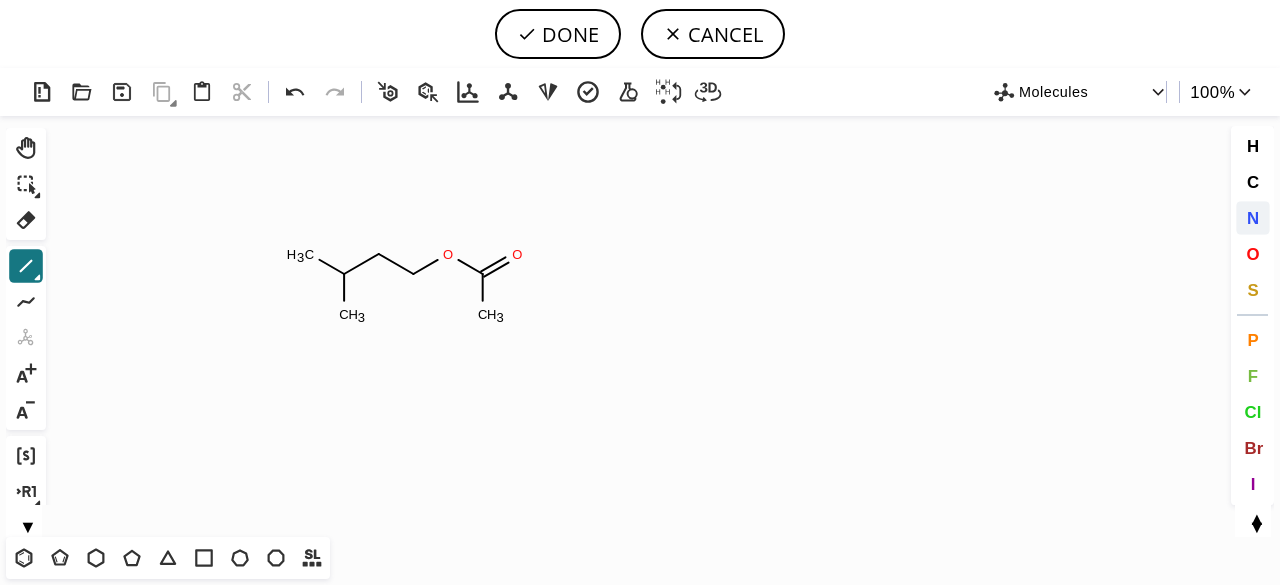 click on "N" at bounding box center (1253, 218) 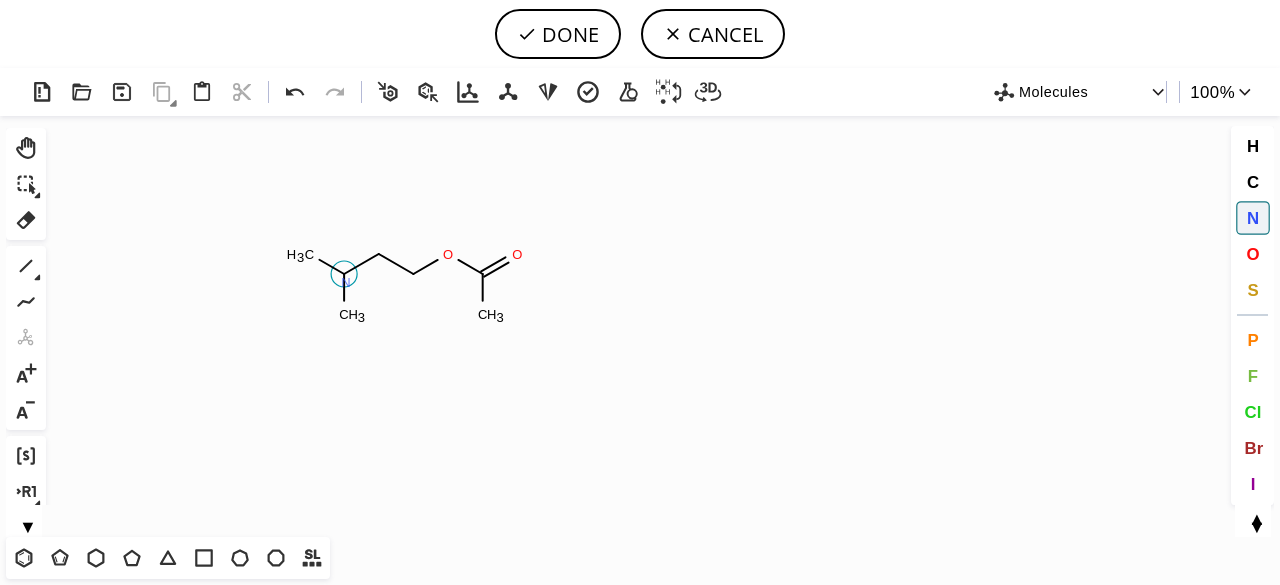 click on "N" 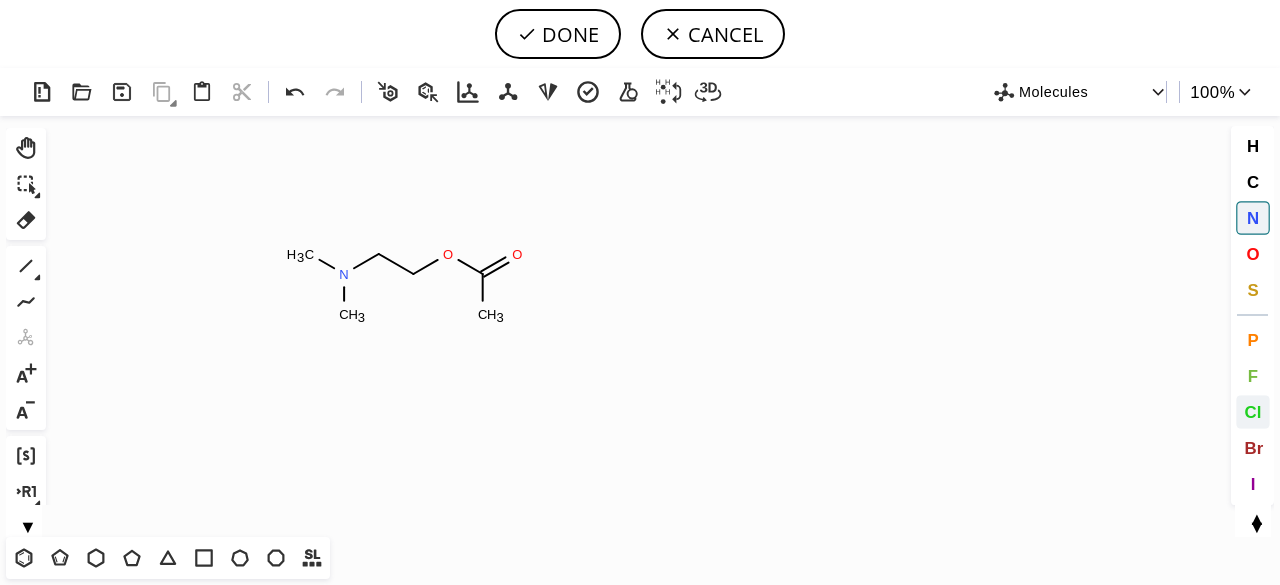 click on "Cl" at bounding box center (1252, 411) 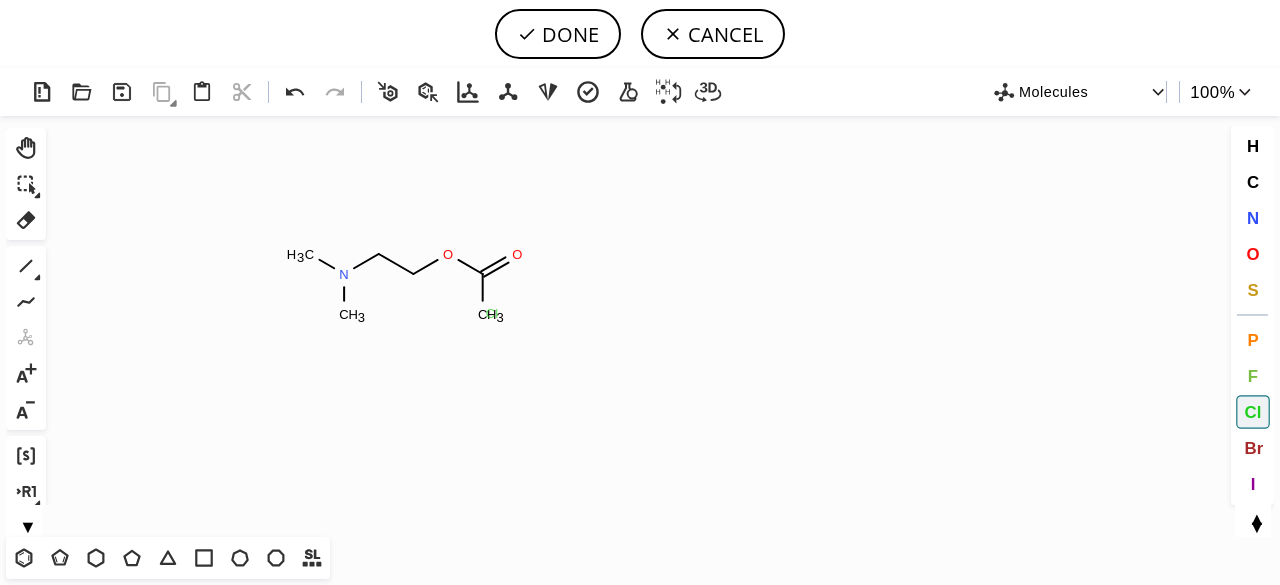 click on "Cl" 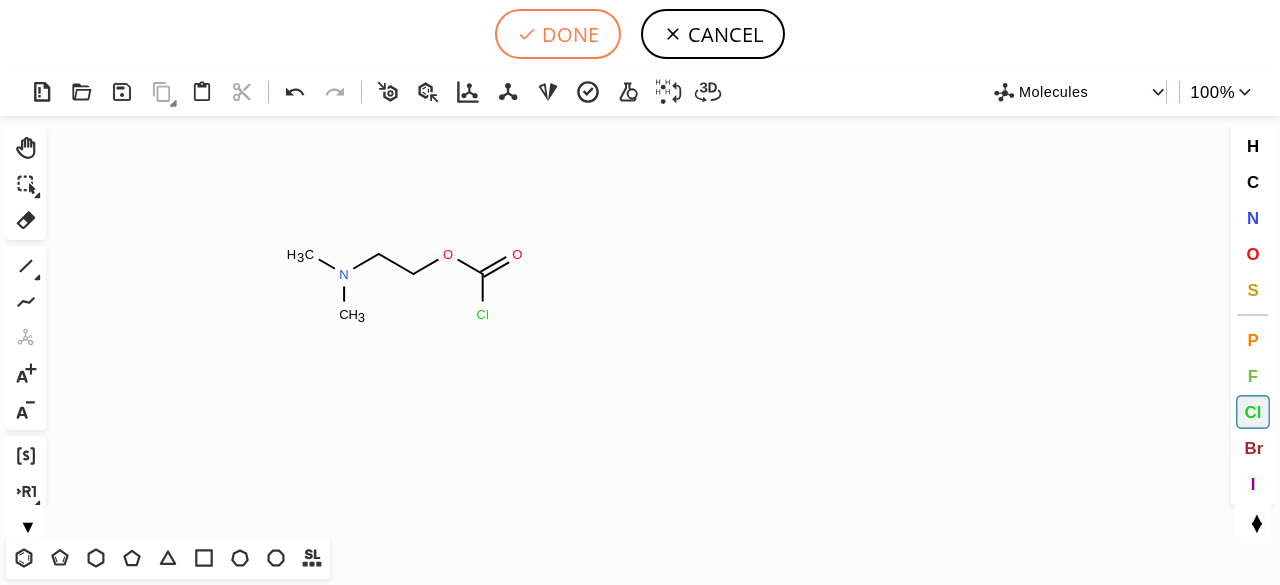 click on "DONE" at bounding box center (558, 34) 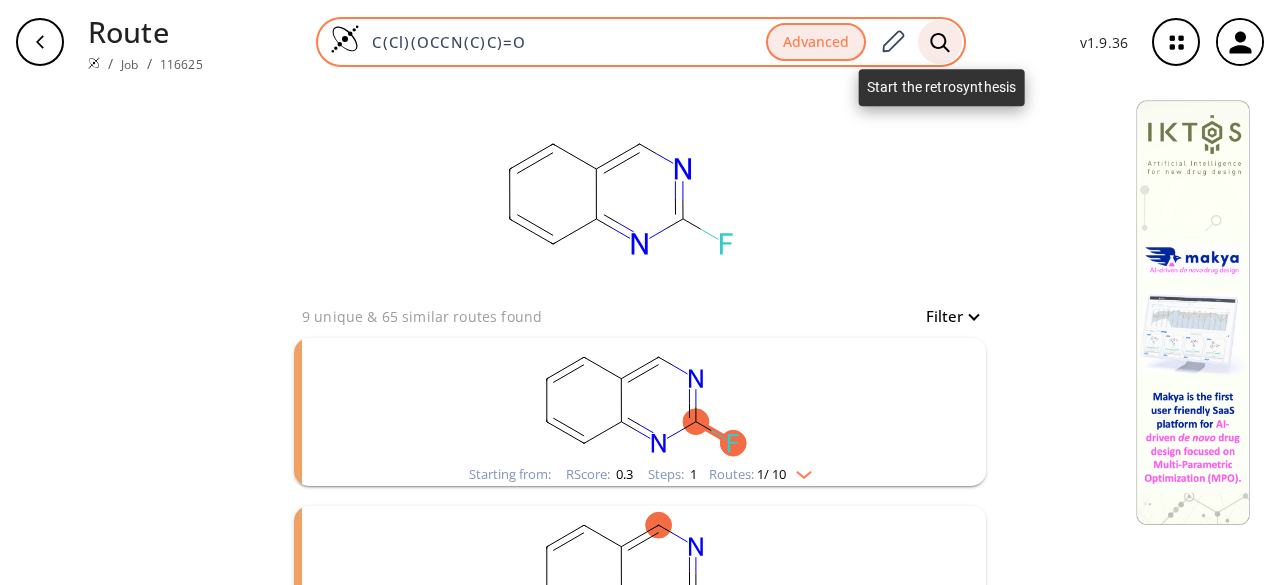 click at bounding box center (940, 42) 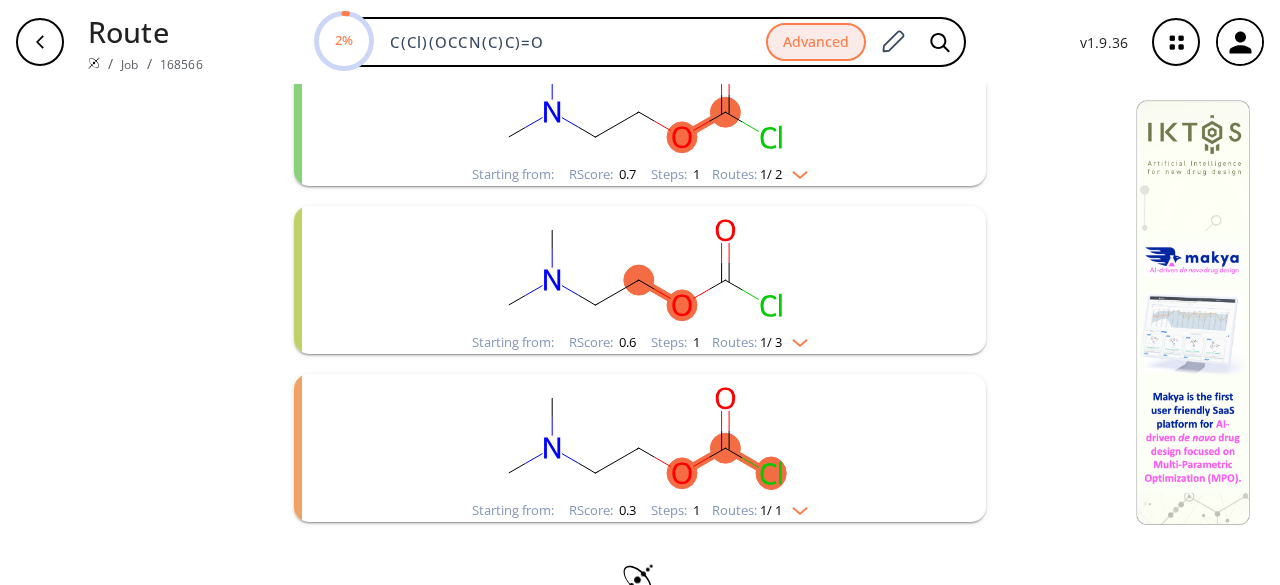 scroll, scrollTop: 100, scrollLeft: 0, axis: vertical 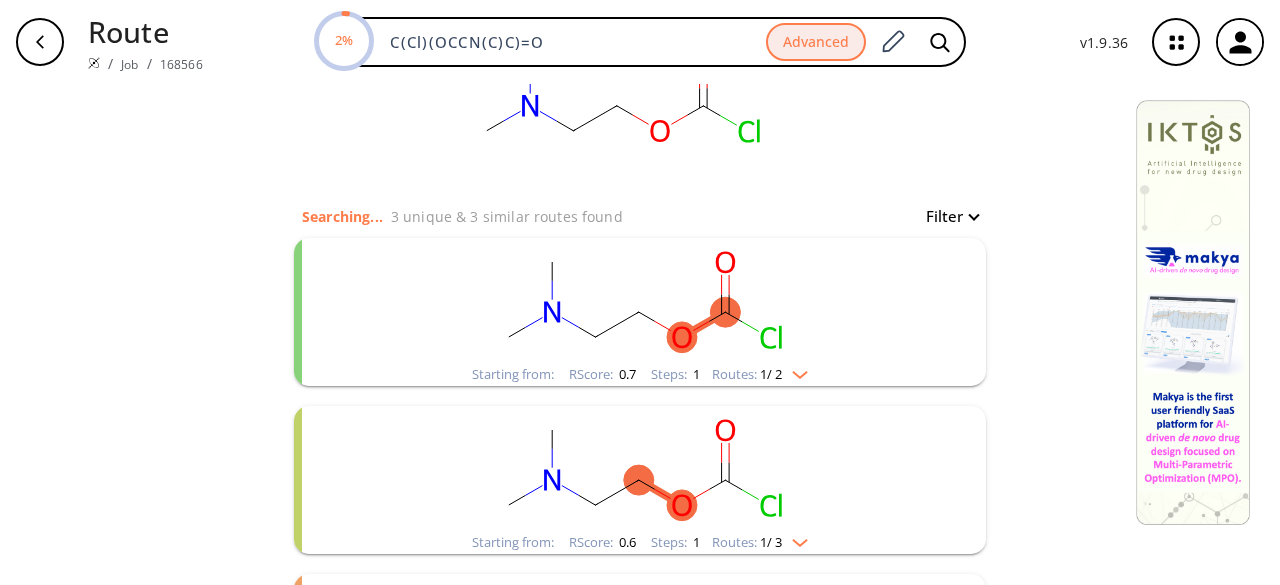 click 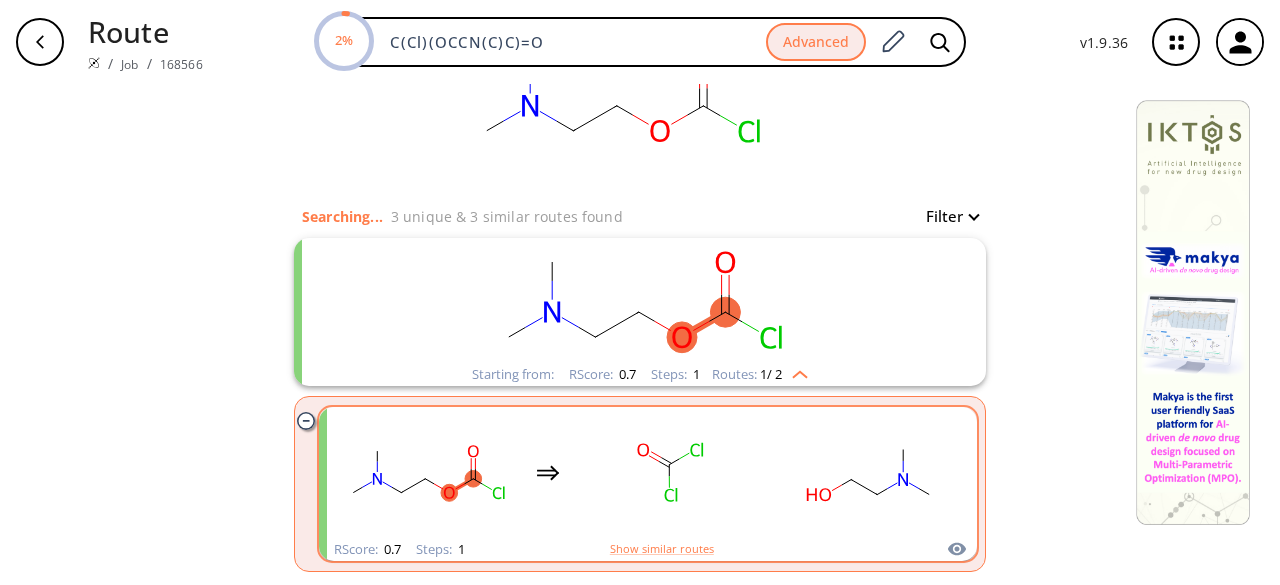 click 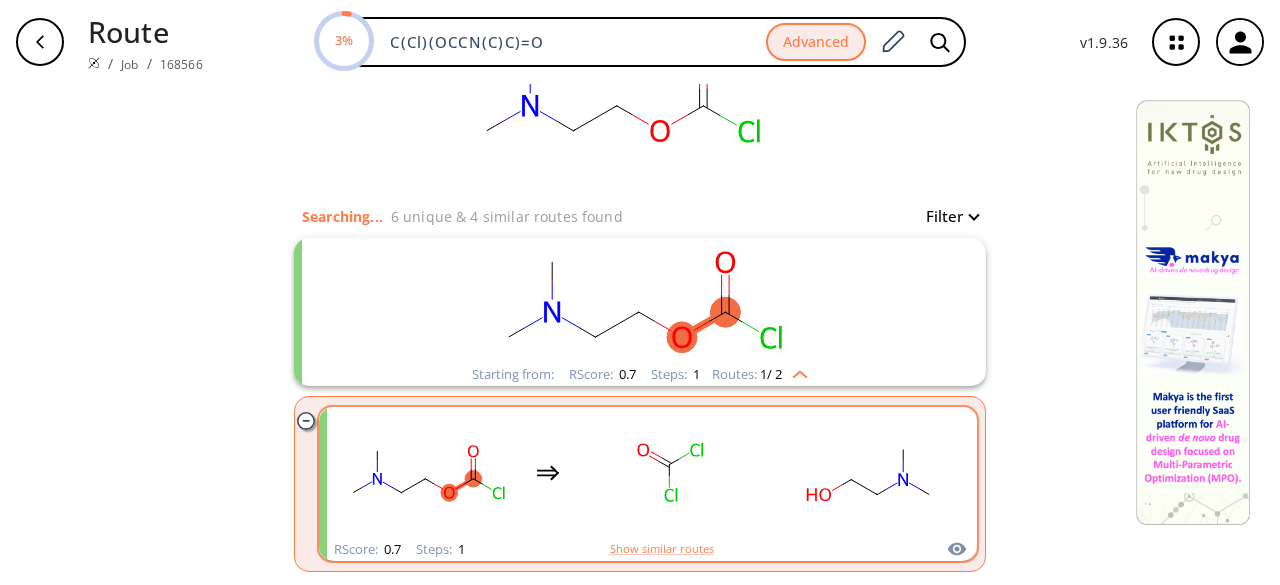 scroll, scrollTop: 0, scrollLeft: 0, axis: both 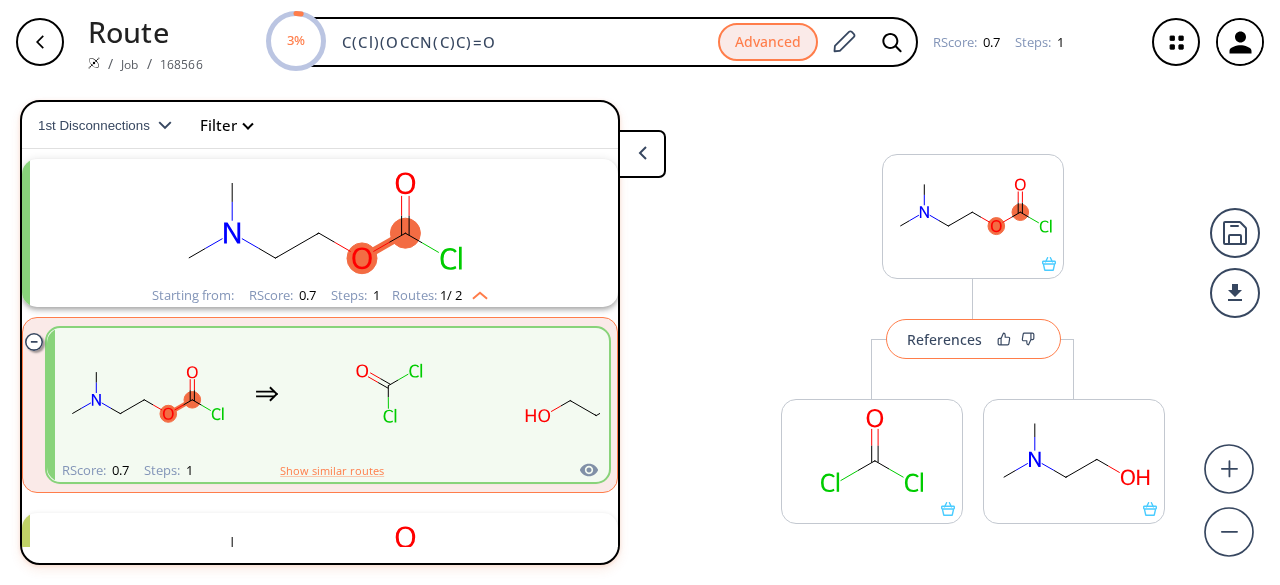 click on "References" at bounding box center [944, 339] 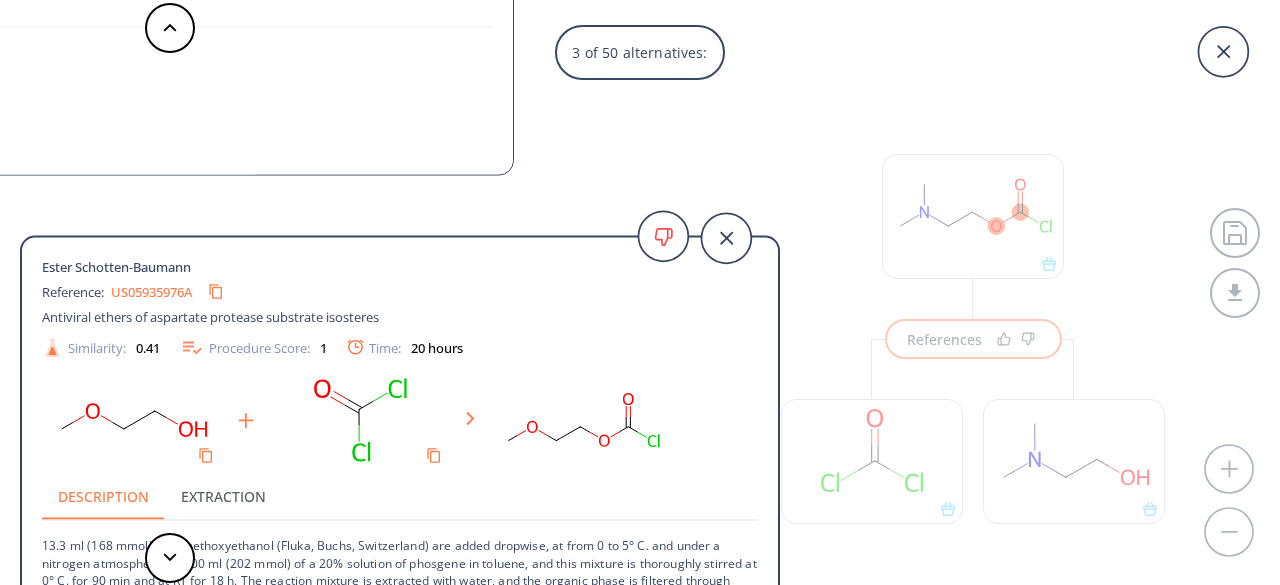 scroll, scrollTop: 20, scrollLeft: 0, axis: vertical 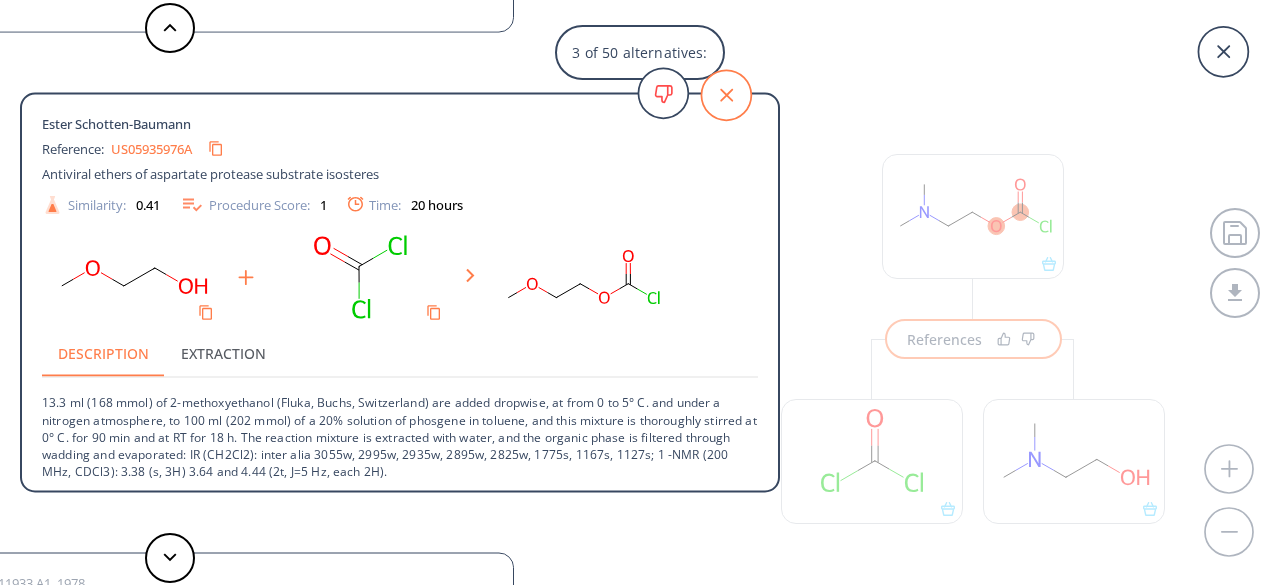 click 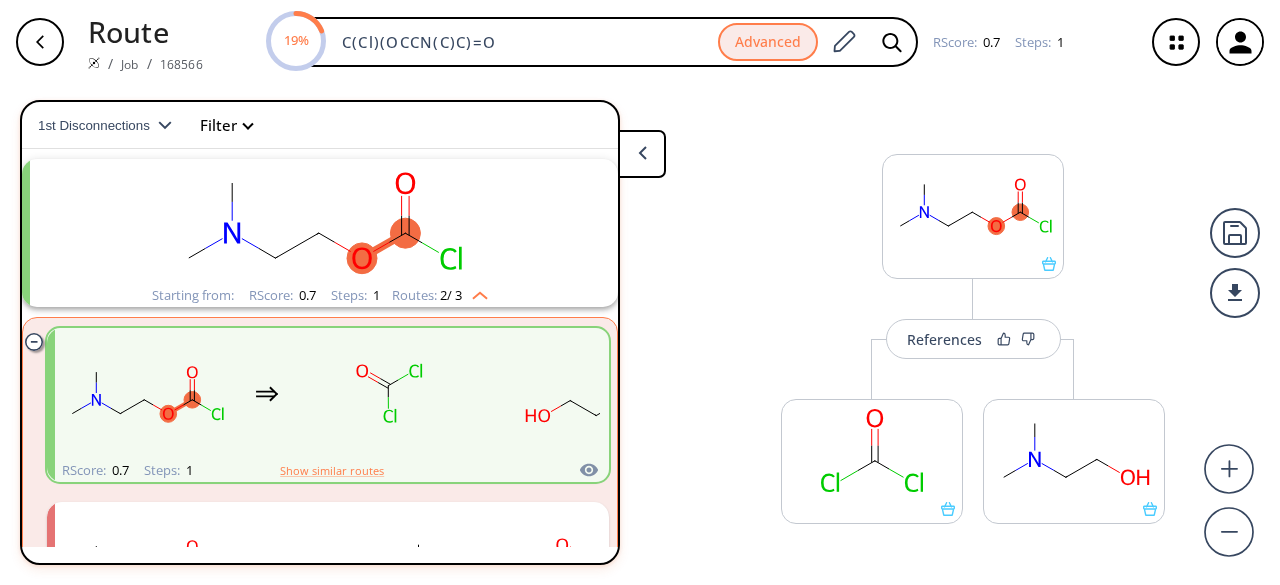 click 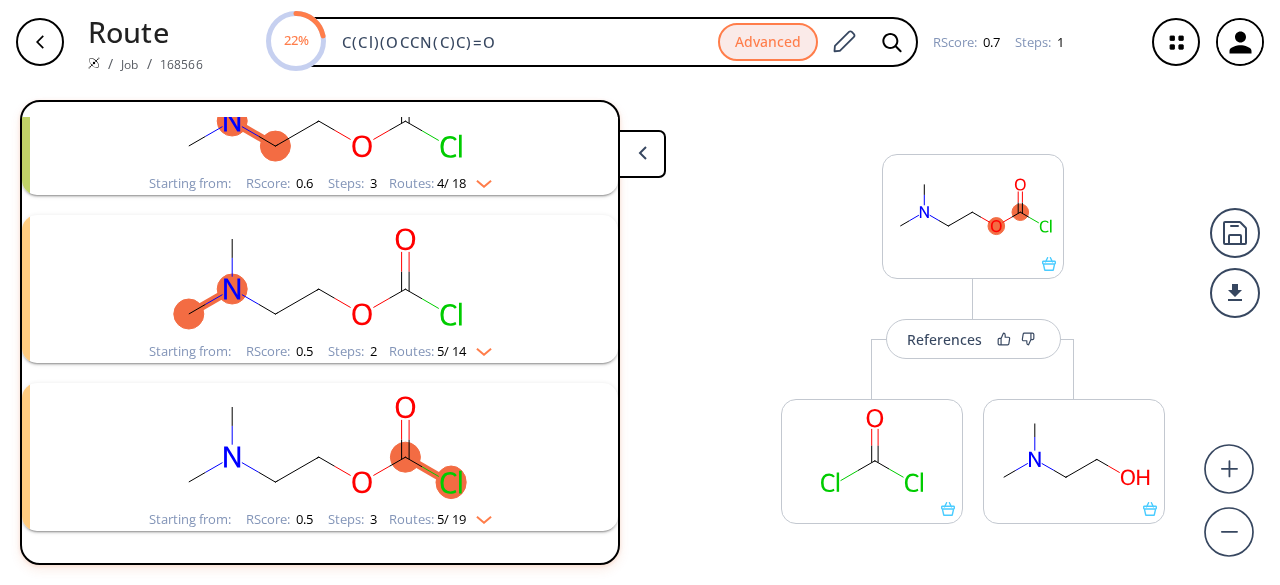 scroll, scrollTop: 745, scrollLeft: 0, axis: vertical 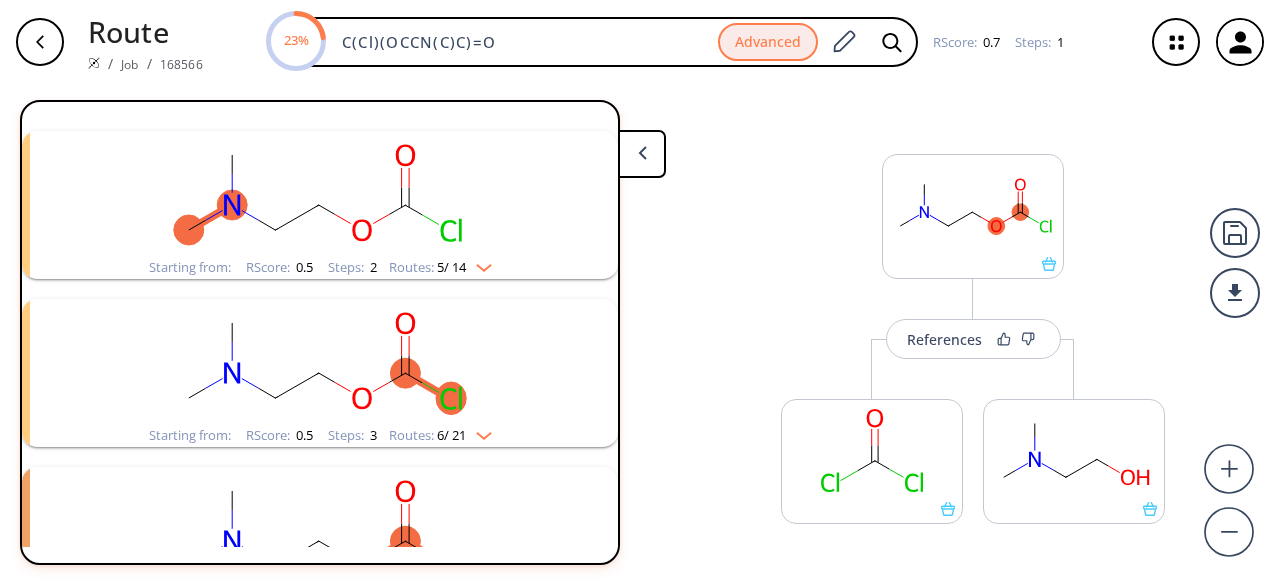 click 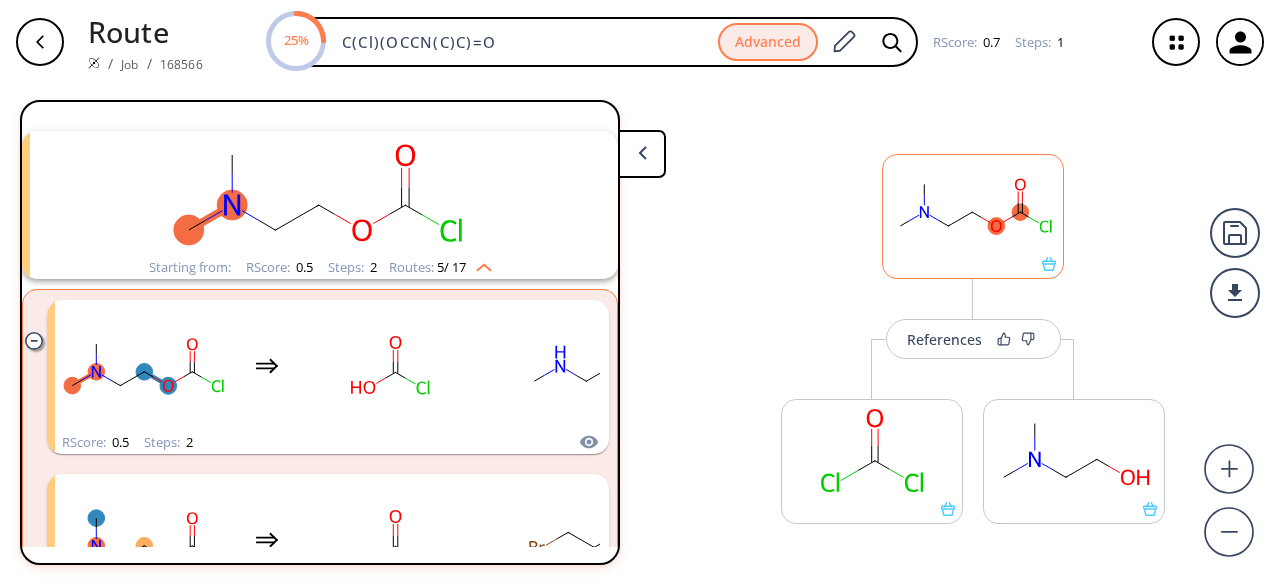 click 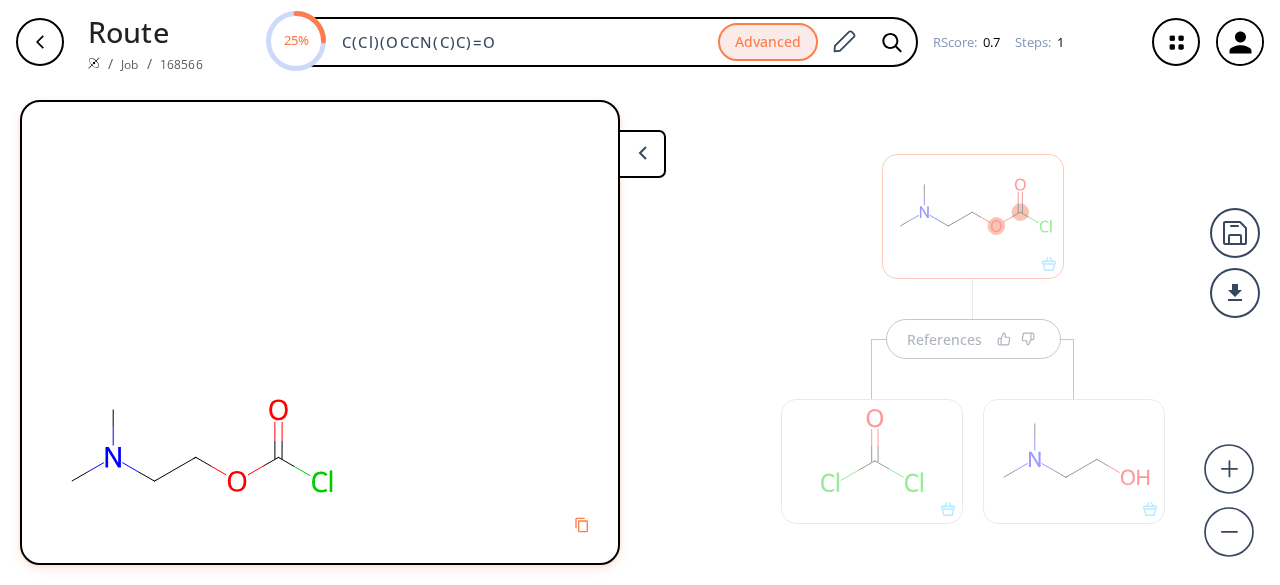 scroll, scrollTop: 0, scrollLeft: 0, axis: both 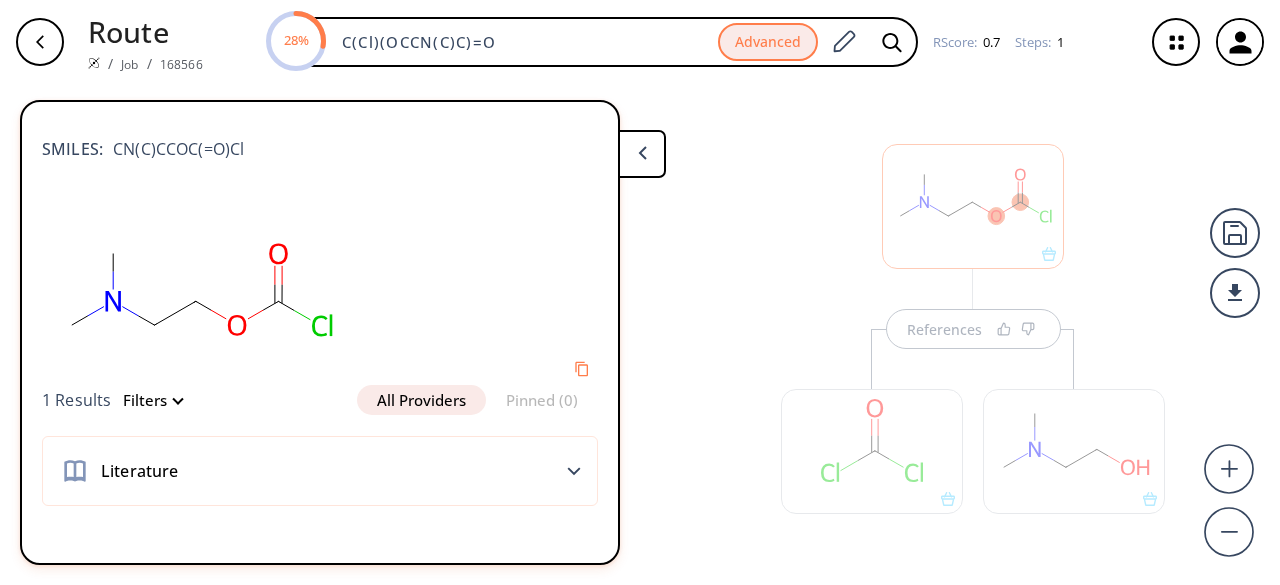 click on "References" at bounding box center (973, 309) 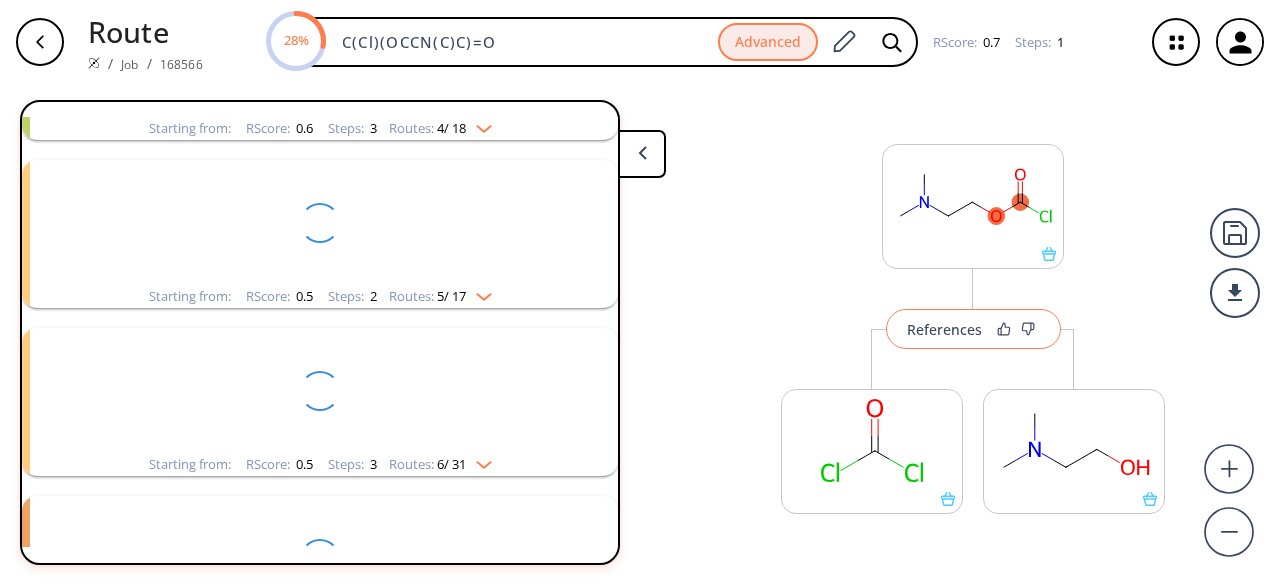 scroll, scrollTop: 1093, scrollLeft: 0, axis: vertical 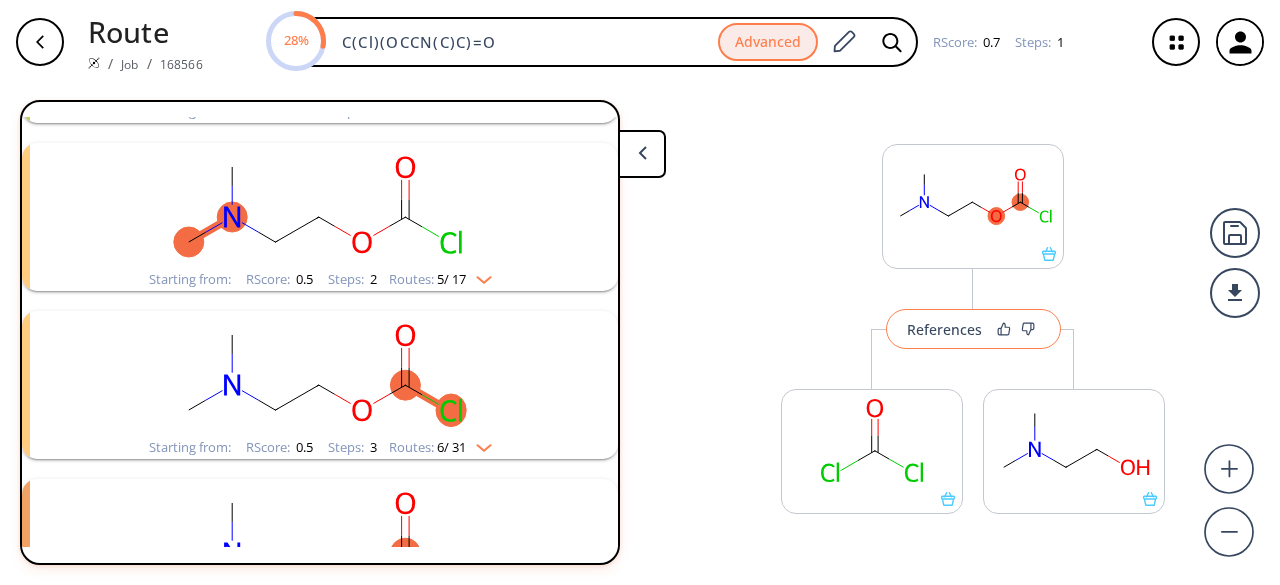 click on "References" at bounding box center (973, 329) 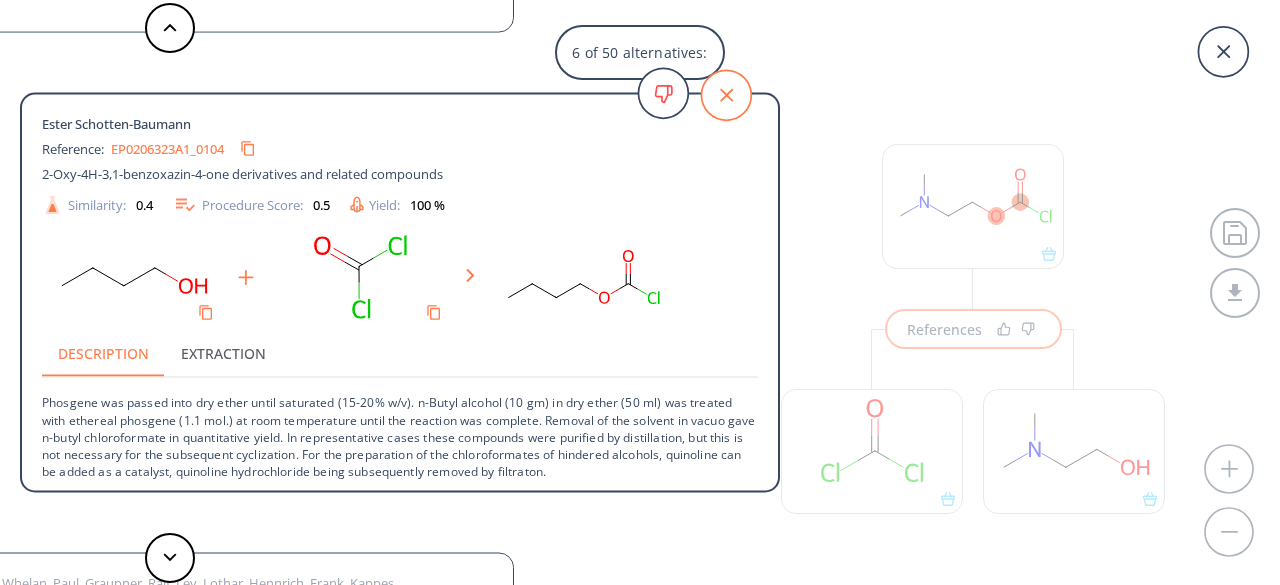 click 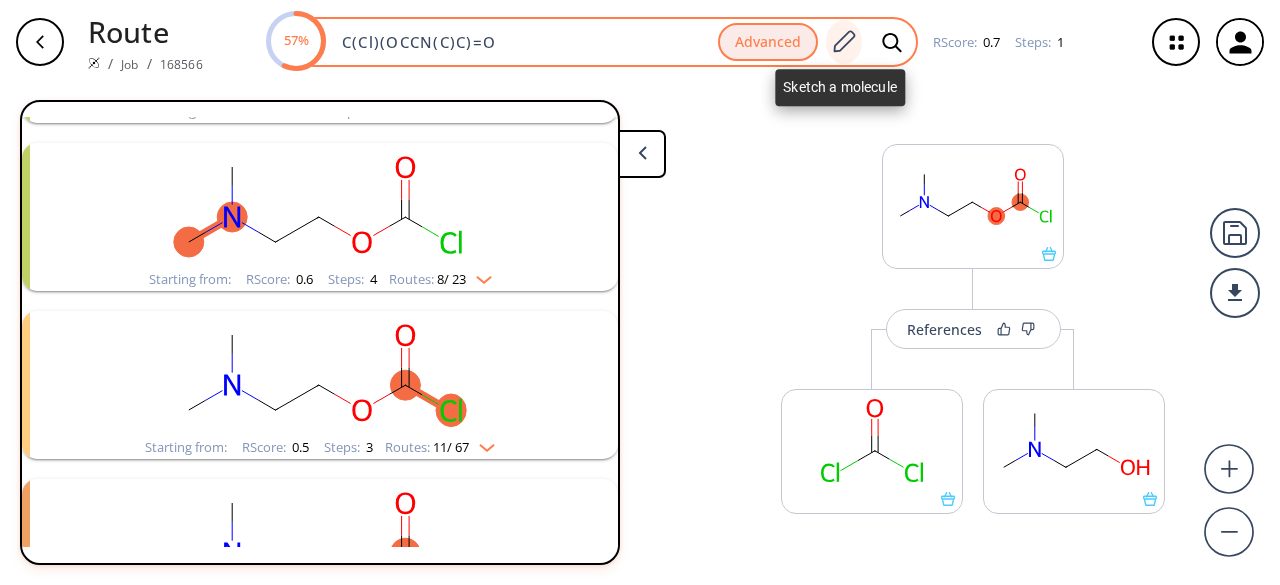 click 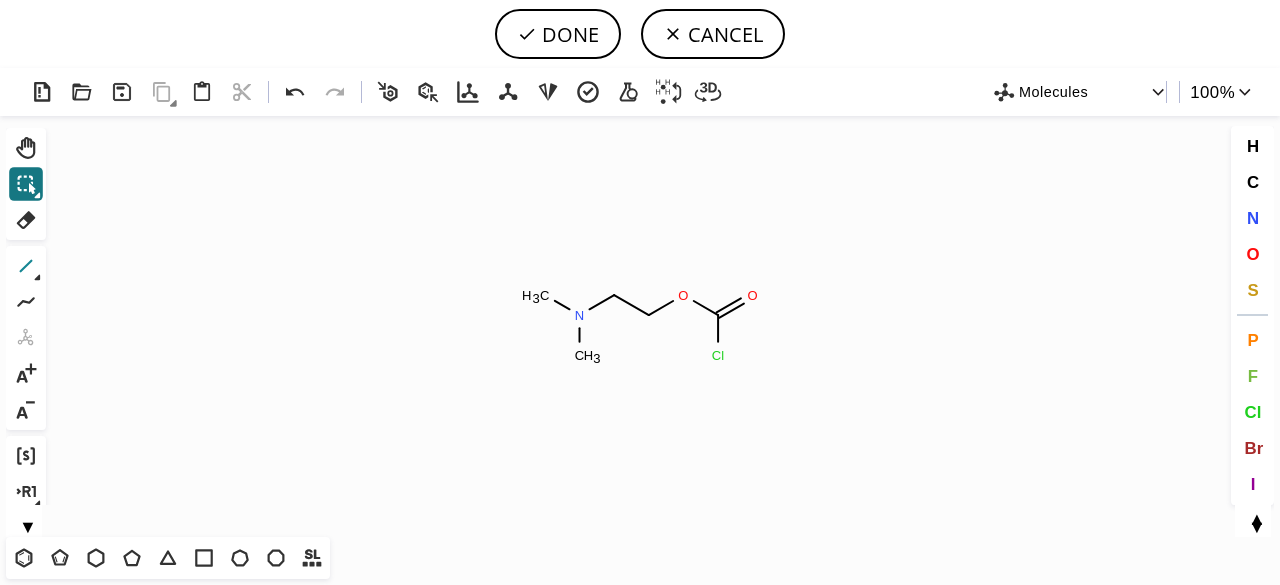 click 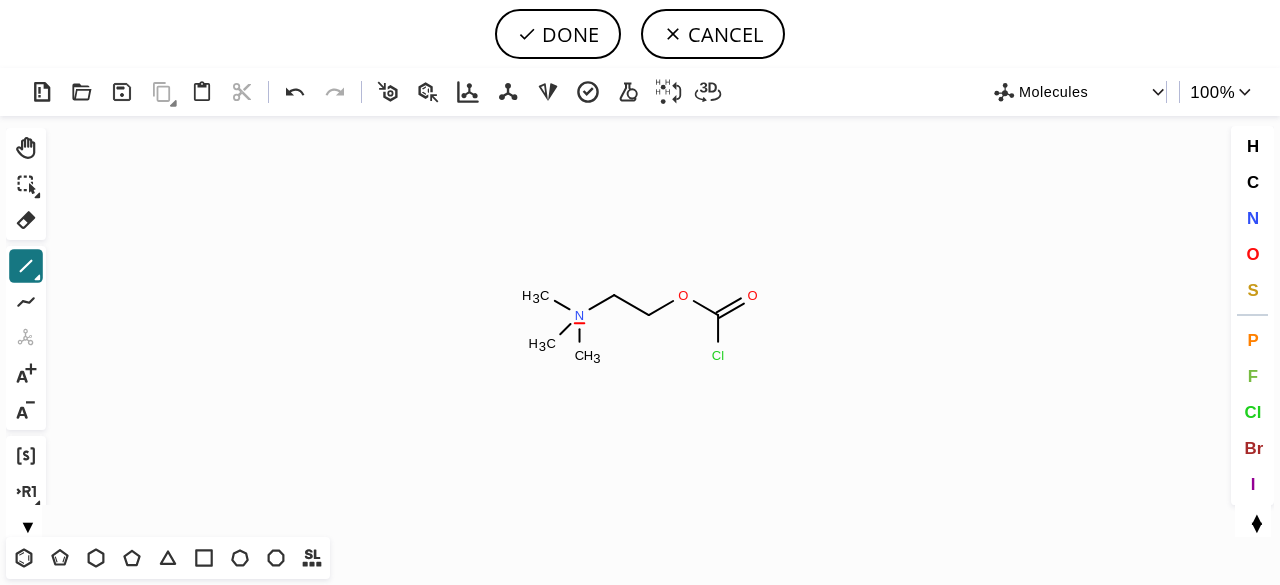 drag, startPoint x: 533, startPoint y: 354, endPoint x: 522, endPoint y: 362, distance: 13.601471 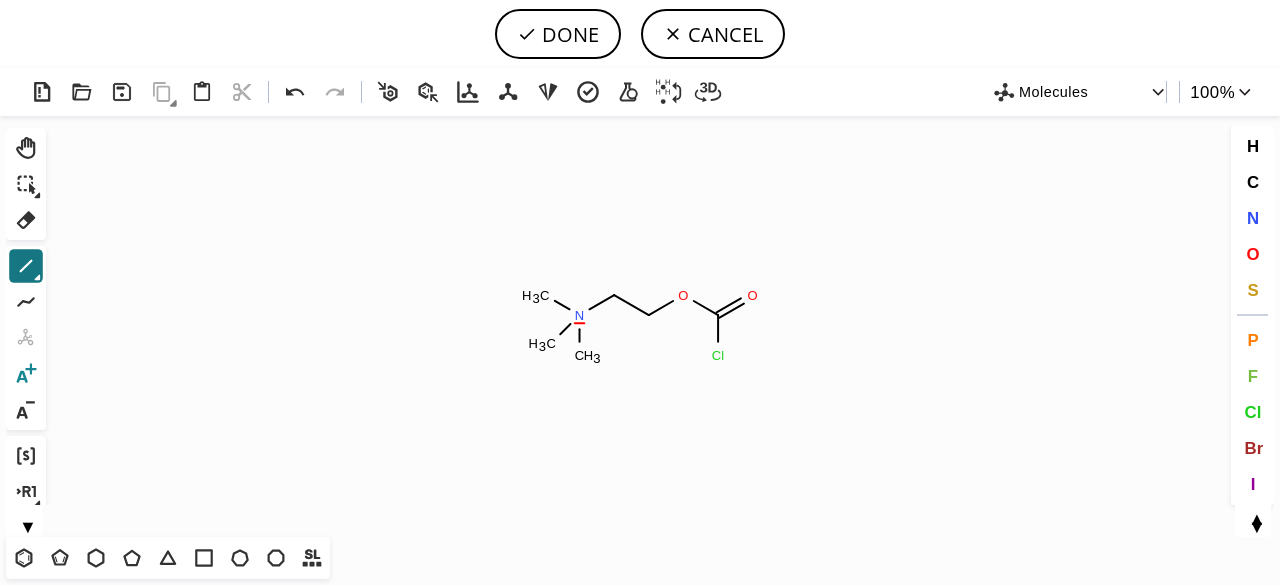 click 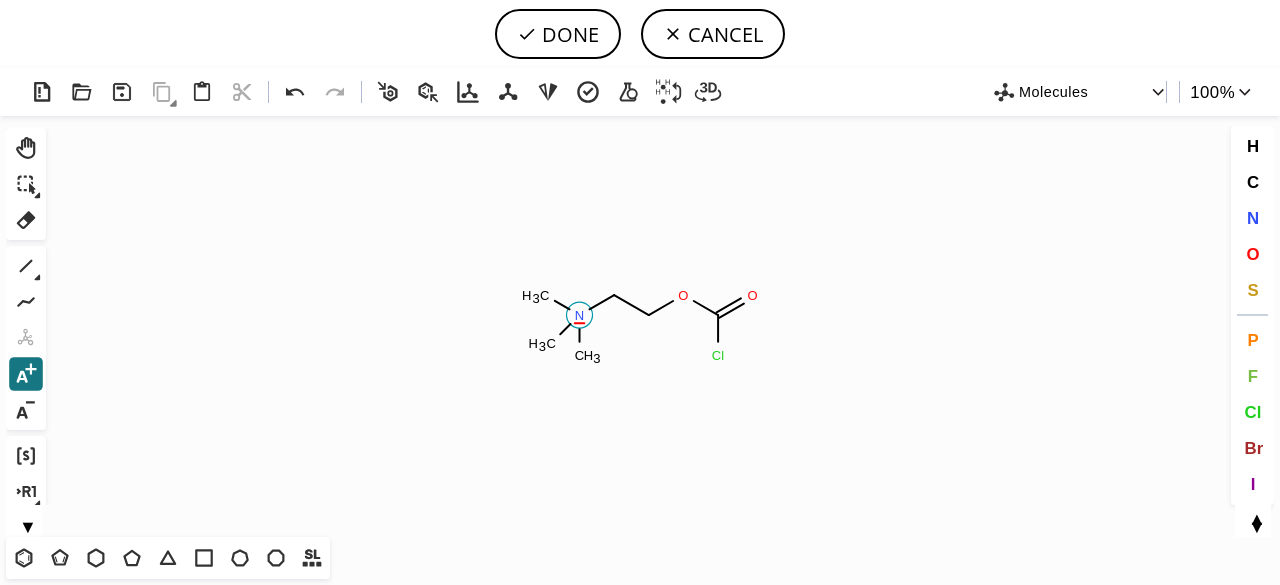 click 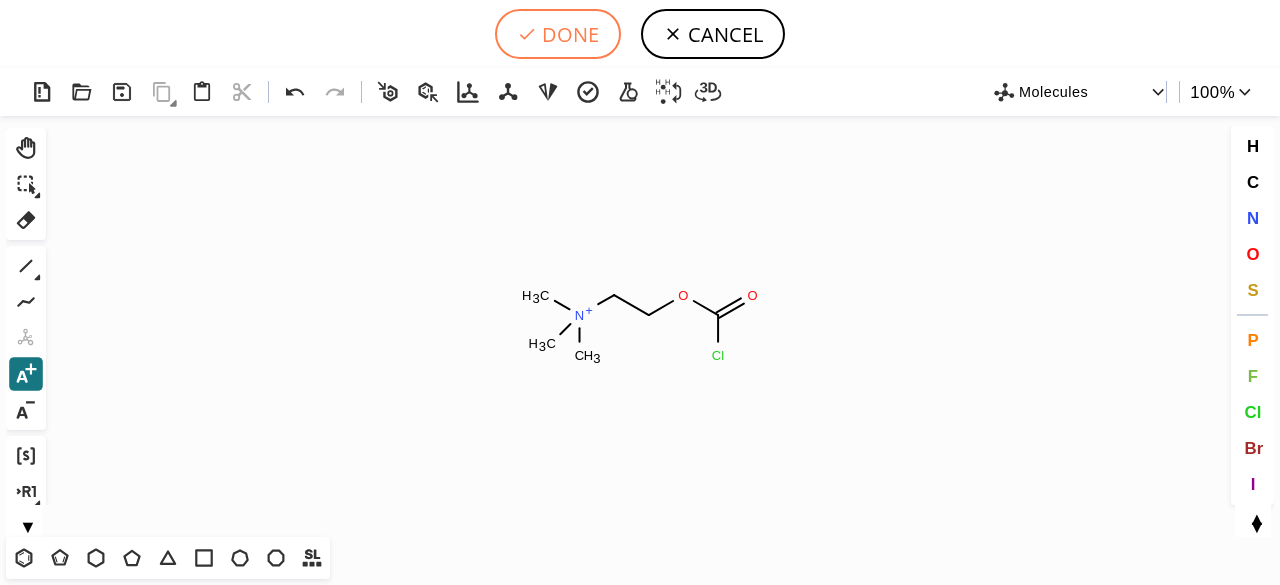click 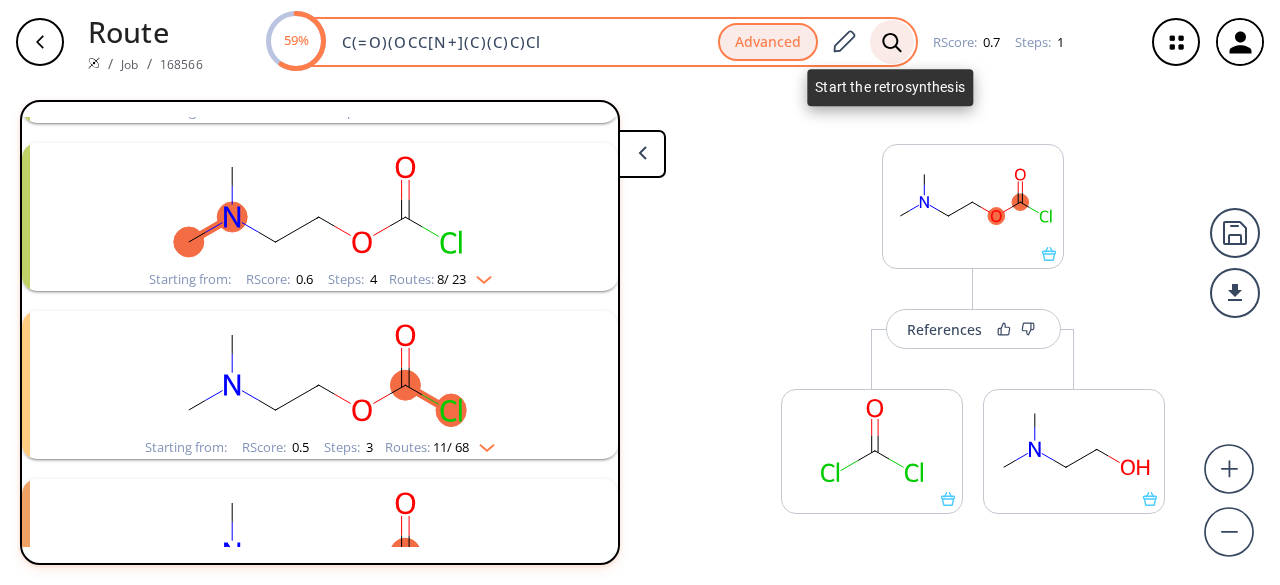 click 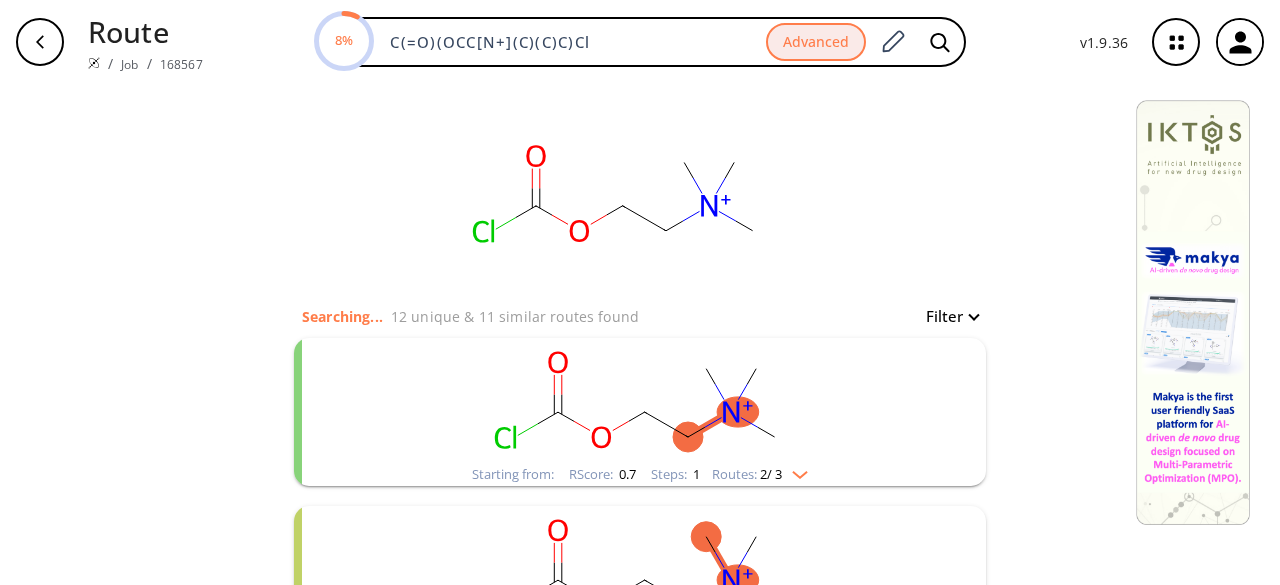 scroll, scrollTop: 100, scrollLeft: 0, axis: vertical 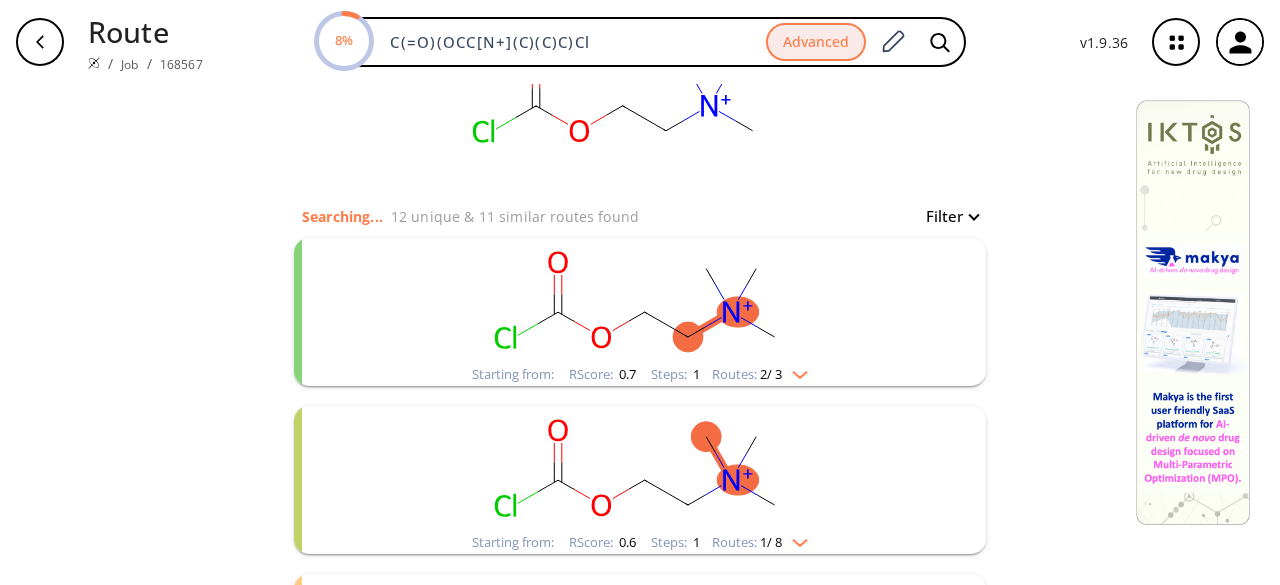 click 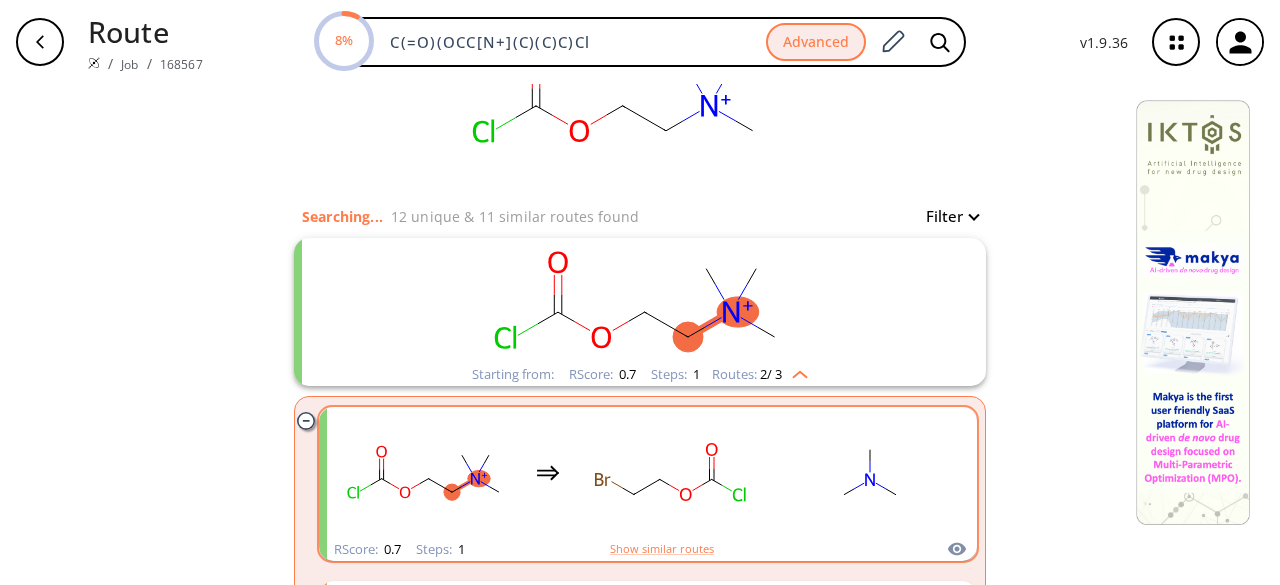 click 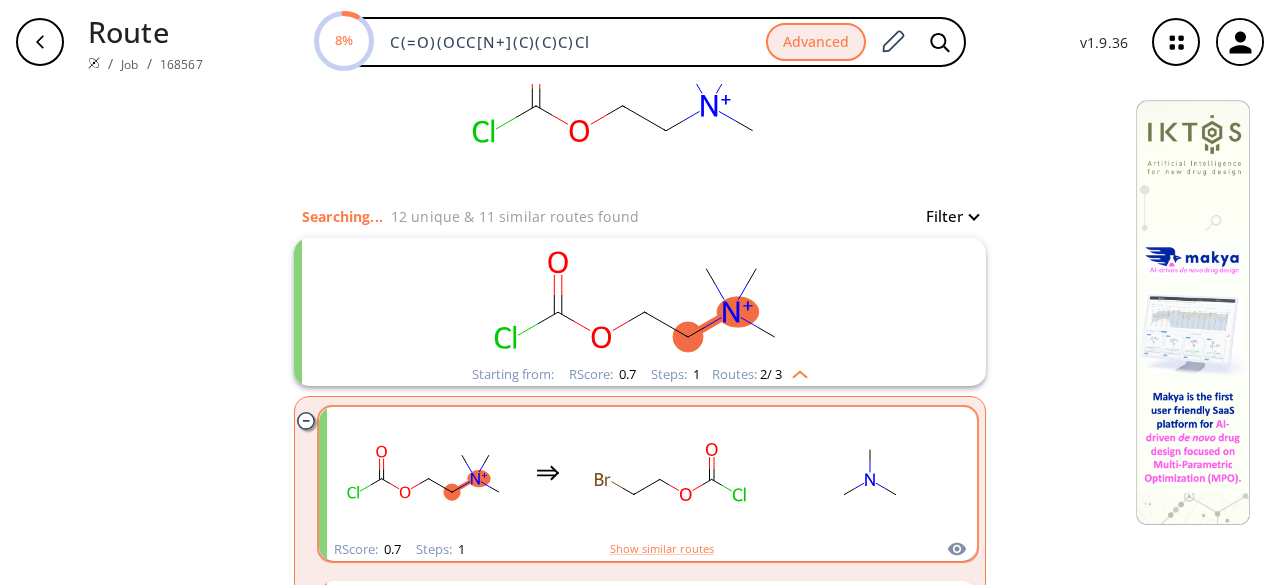 scroll, scrollTop: 0, scrollLeft: 0, axis: both 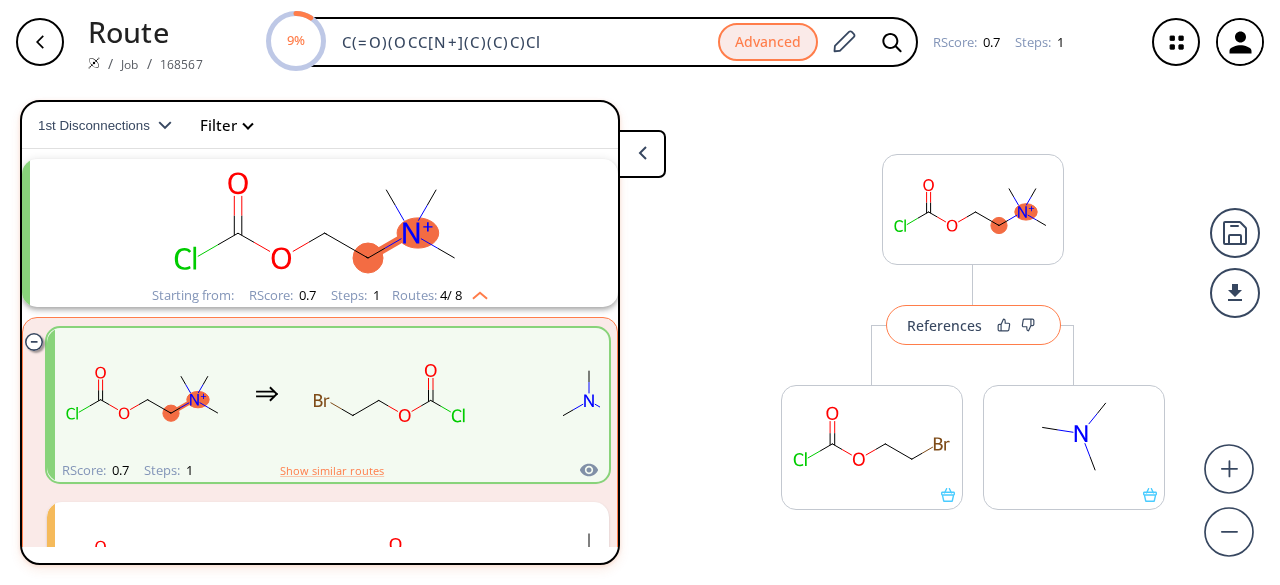 click on "References" at bounding box center (973, 325) 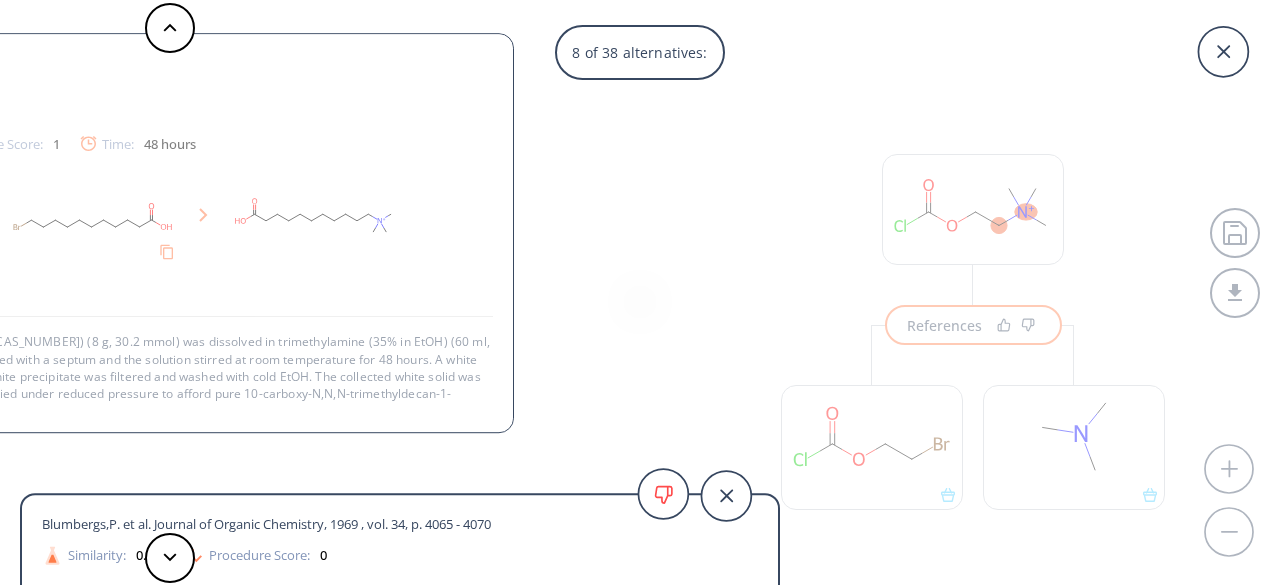 scroll, scrollTop: 2, scrollLeft: 0, axis: vertical 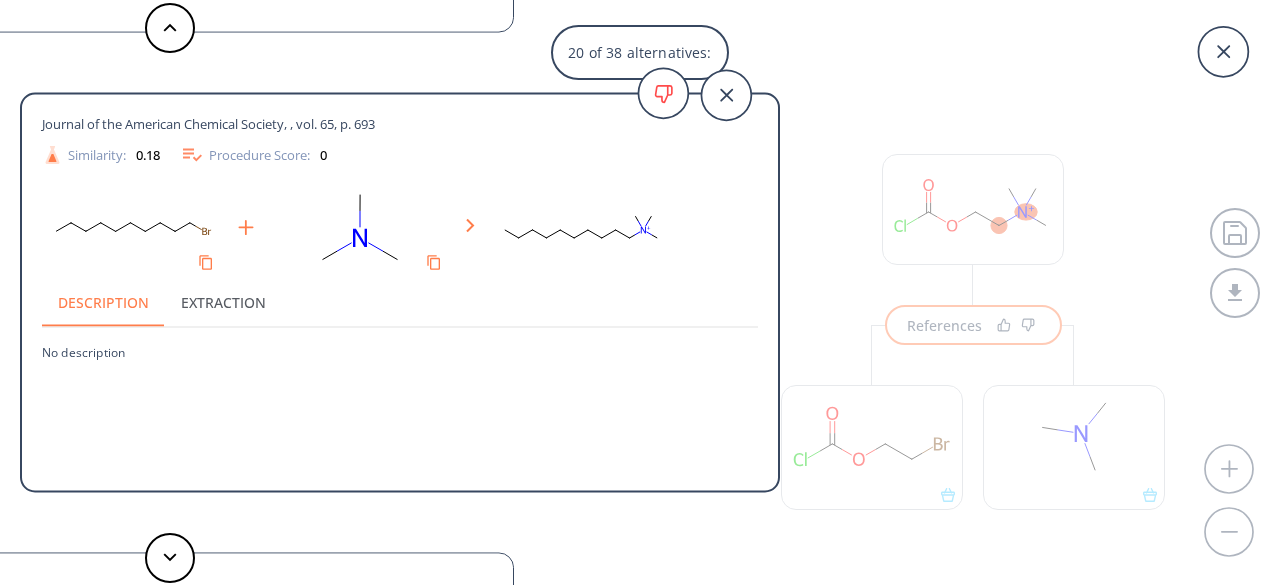 click on "Journal of the American Chemical Society, , vol. 65, p. 693 Similarity: 0.18 Procedure Score: 0 Description Extraction No description" at bounding box center [400, 296] 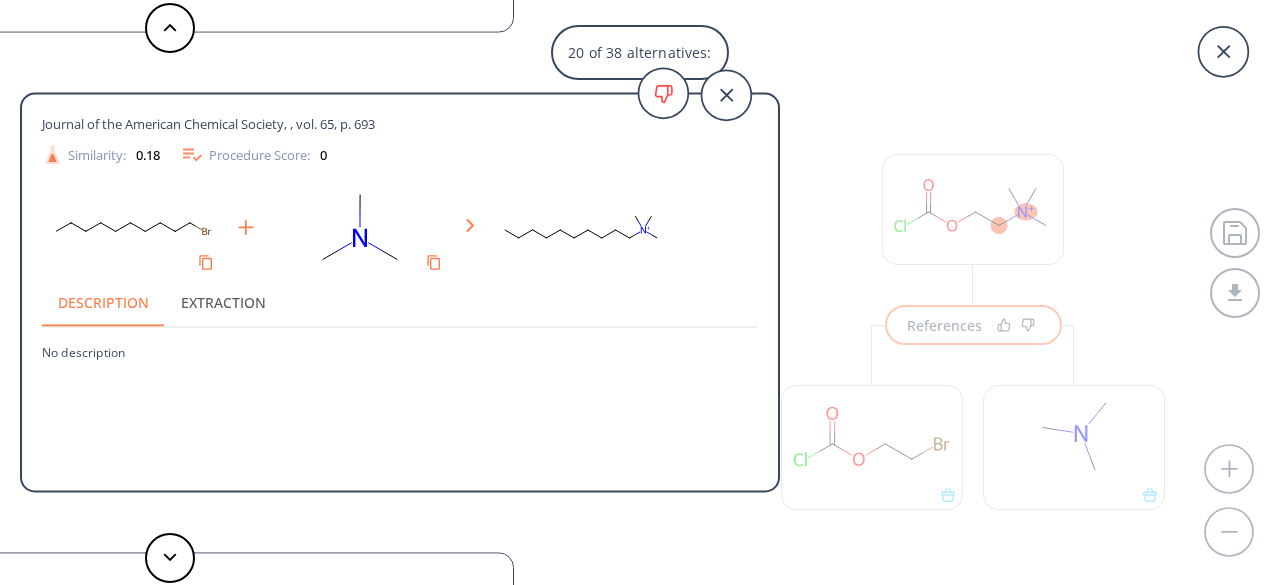 click on "20 of 38 alternatives: Zhurnal Obshchei Khimii, , vol. 28, p. 1332, engl. Ausg. S. 1390 Similarity: 0.55 Procedure Score: 0 Description Extraction No description Bromo Menshutkin reaction Reference: US20100105144A1_C00008 Onium Salts And Use Thereof For Detecting And Assaying Metals Similarity: 0.3 Procedure Score: 0 Description Extraction No description Bromo Menshutkin reaction Reference: US20240173309A1_C00629 Lipidated Peptide Inhibitors Of Interleukin-23 Receptor Similarity: 0.27 Procedure Score: 0 Description Extraction No description Bromo Menshutkin reaction Reference: US20200373599A1_0071 Aqueous Redox Flow Battery Electrolytes With High Chemical And Electrochemical Stability, Low Membrane Permeability Similarity: 0.26 Procedure Score: 1 Time: 15 hours Description Extraction Bromo Menshutkin reaction Reference: US07585550_C00002 Process for modifying polymeric surfaces using deep UV irradiation Similarity: 0.25 Procedure Score: 0 Description Extraction No description 0.25 0 1" at bounding box center [640, 292] 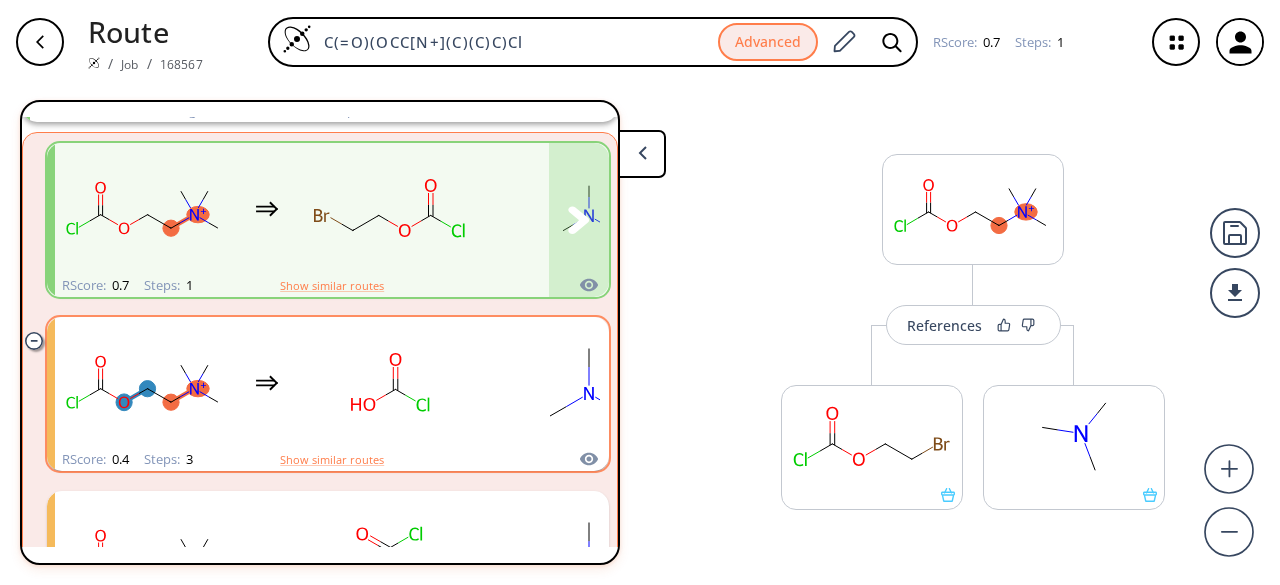 scroll, scrollTop: 245, scrollLeft: 0, axis: vertical 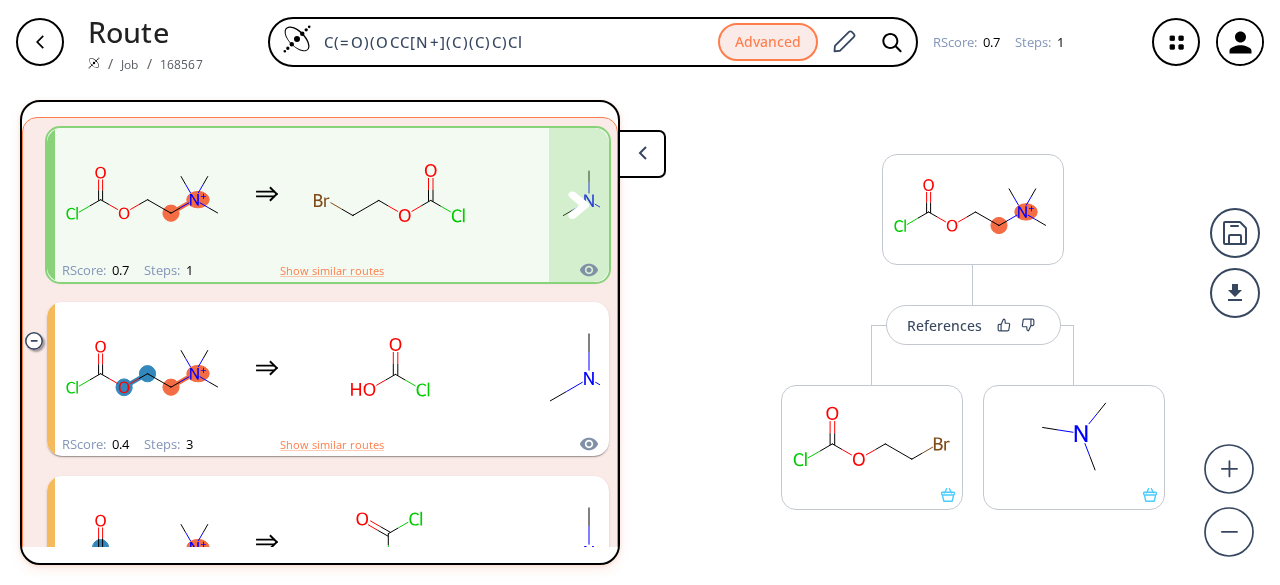 click 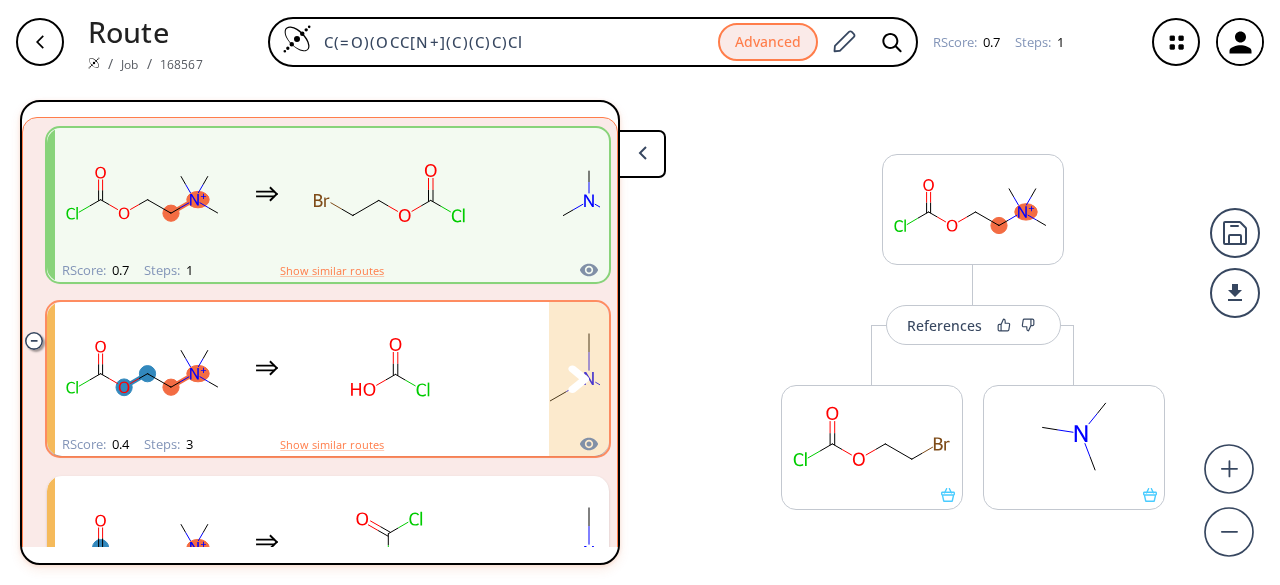 click at bounding box center (567, 367) 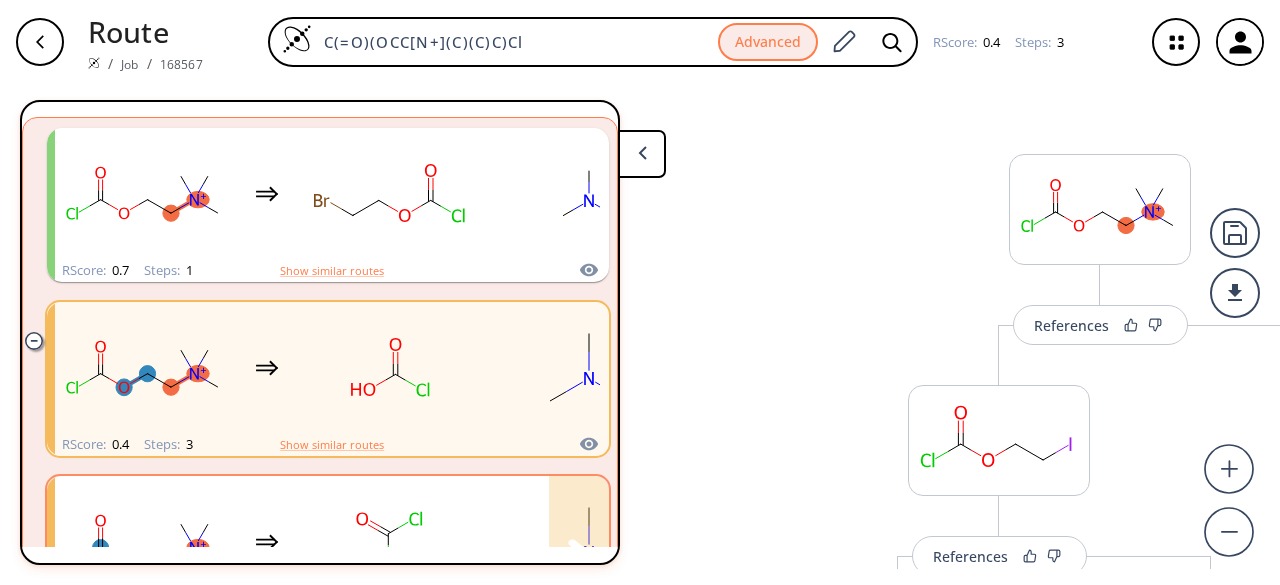 click 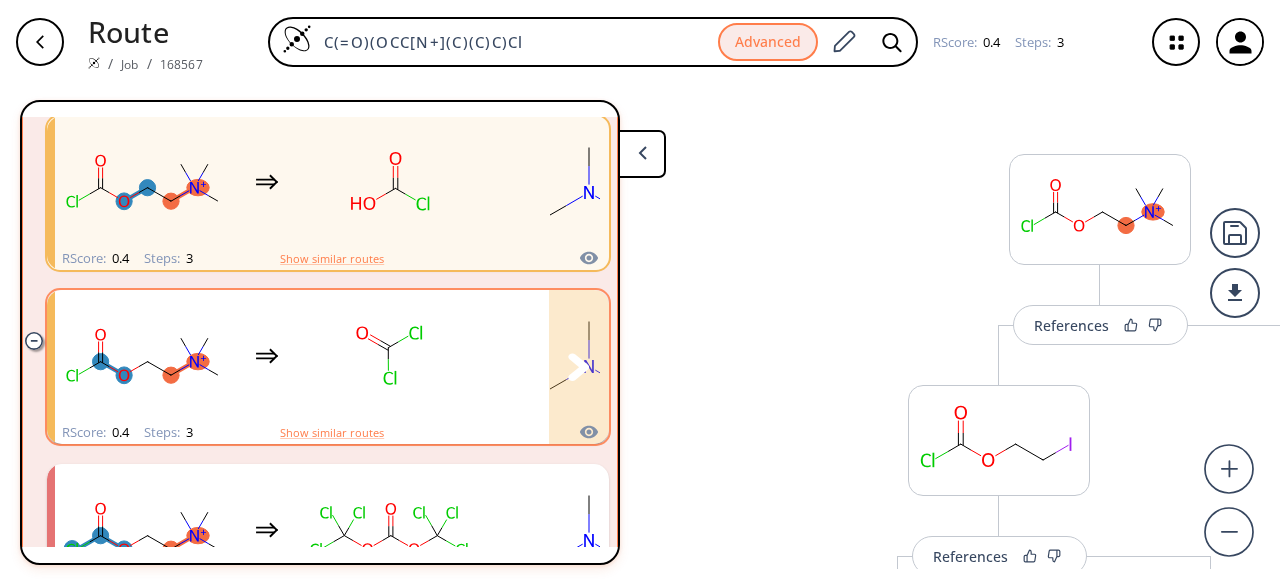 scroll, scrollTop: 445, scrollLeft: 0, axis: vertical 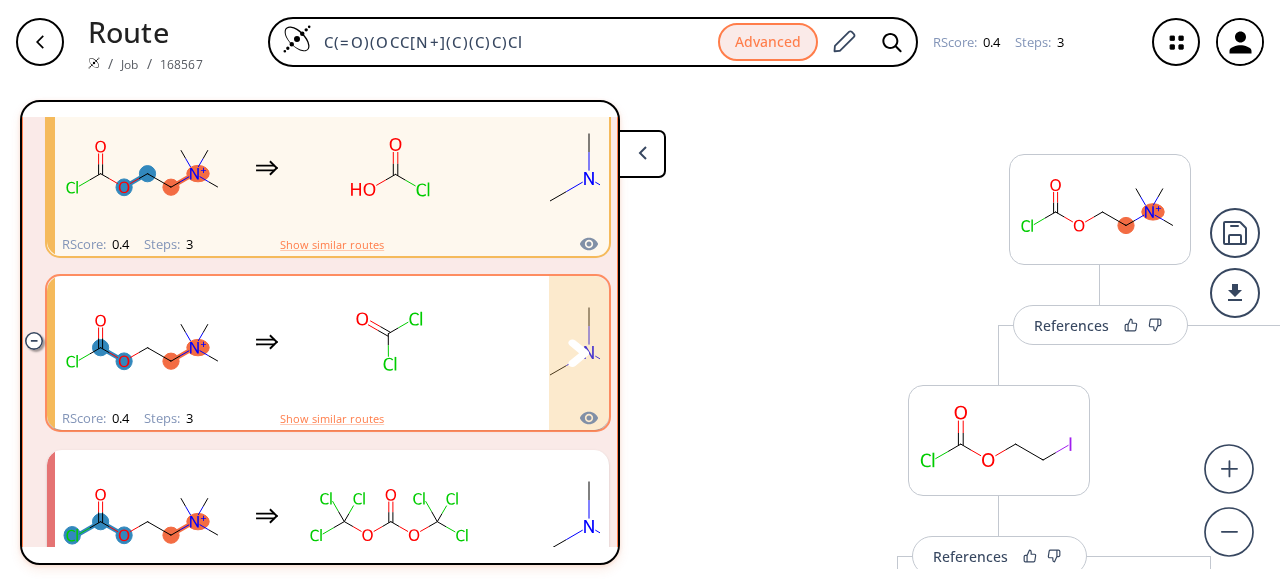 click 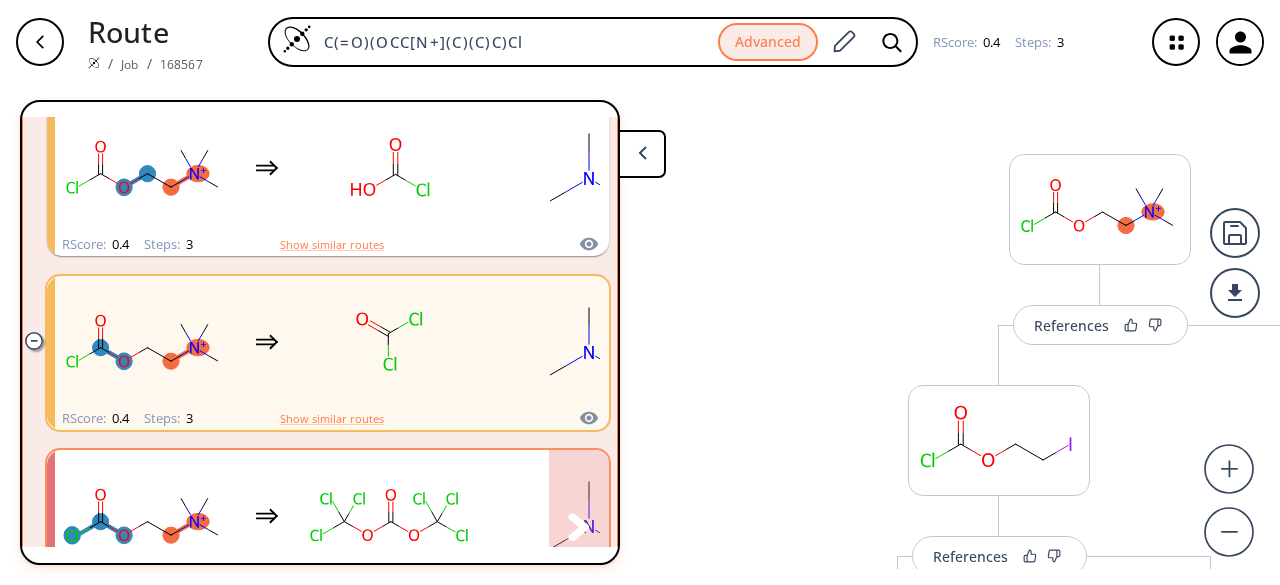 click 